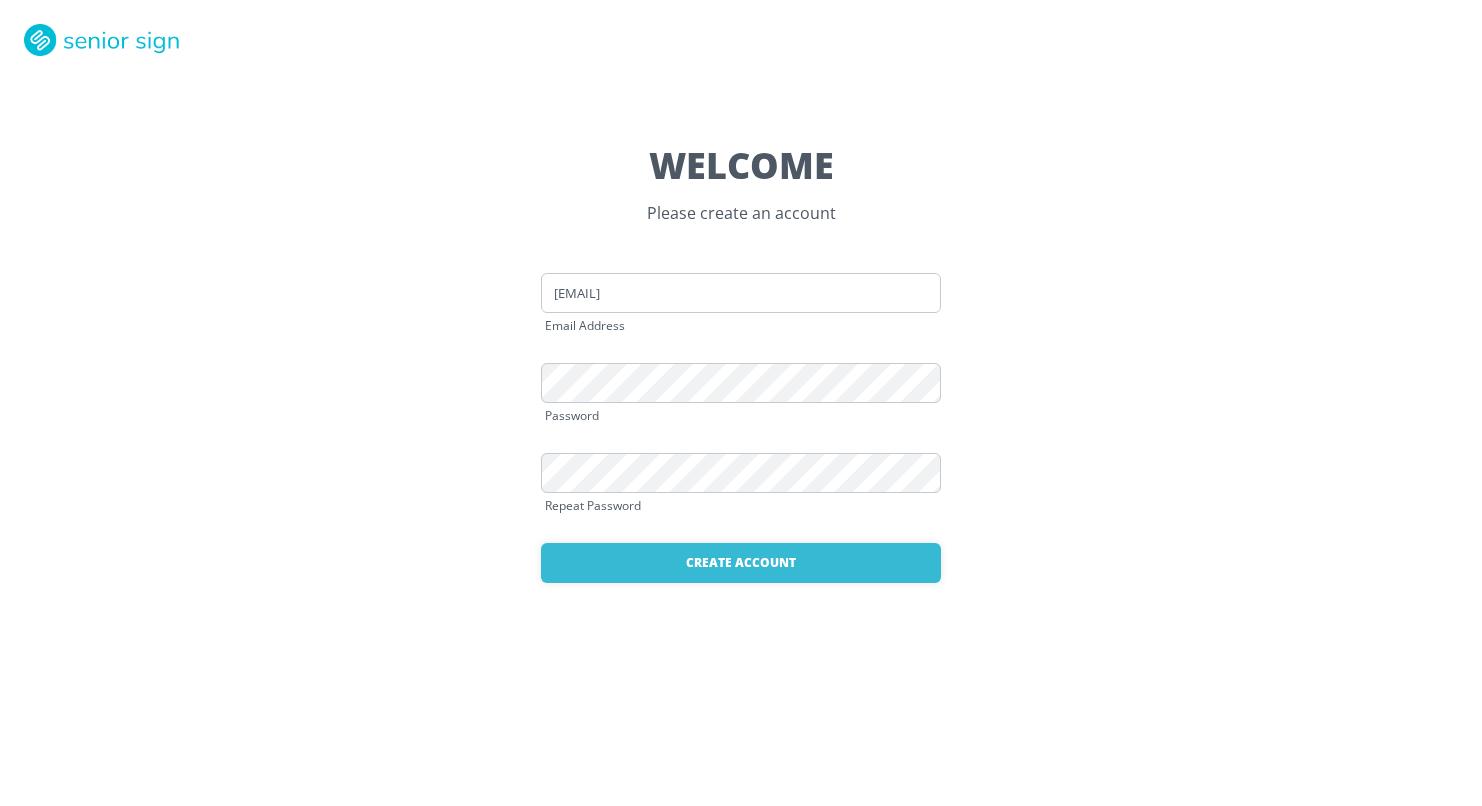 scroll, scrollTop: 0, scrollLeft: 0, axis: both 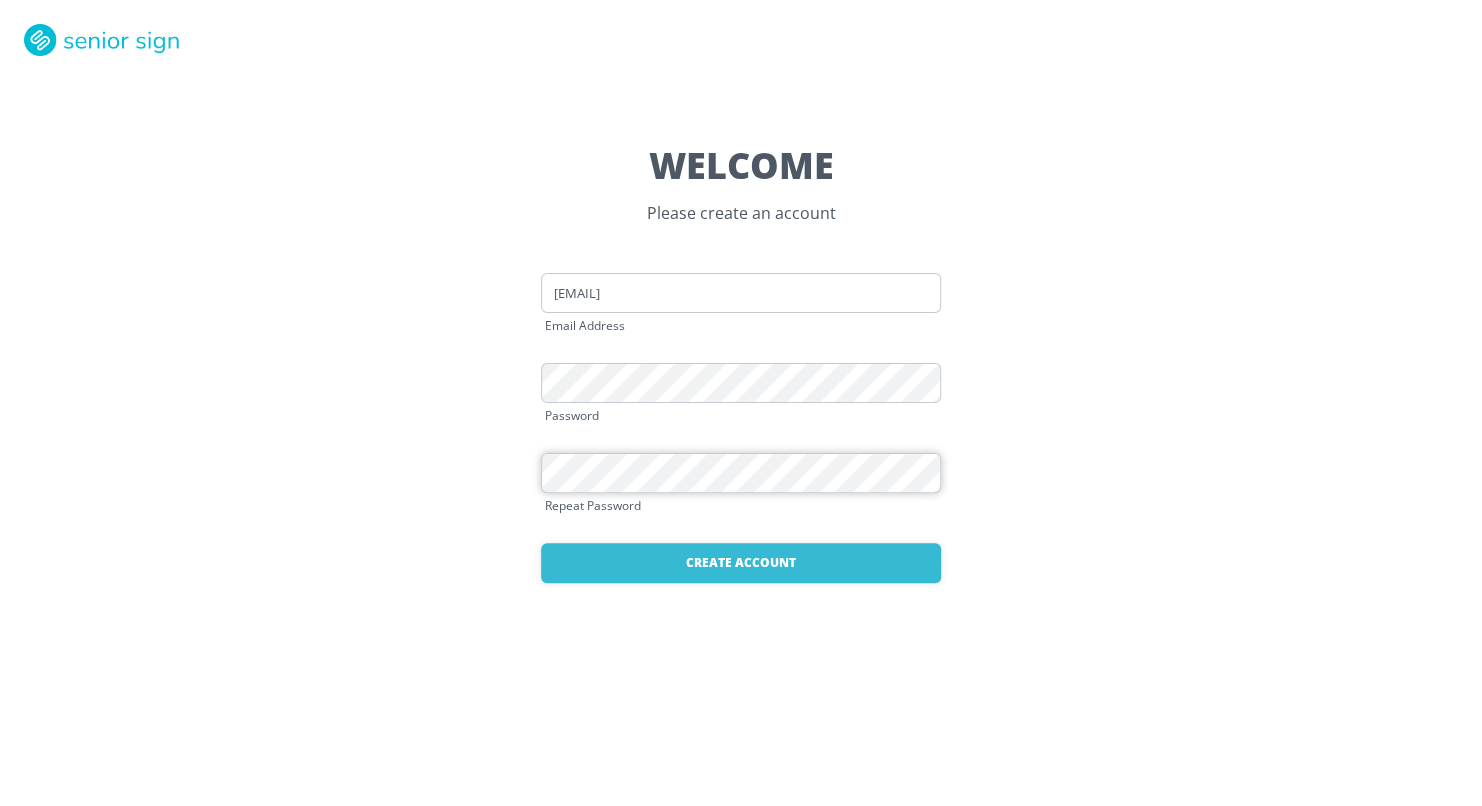 click on "Create Account" at bounding box center [741, 563] 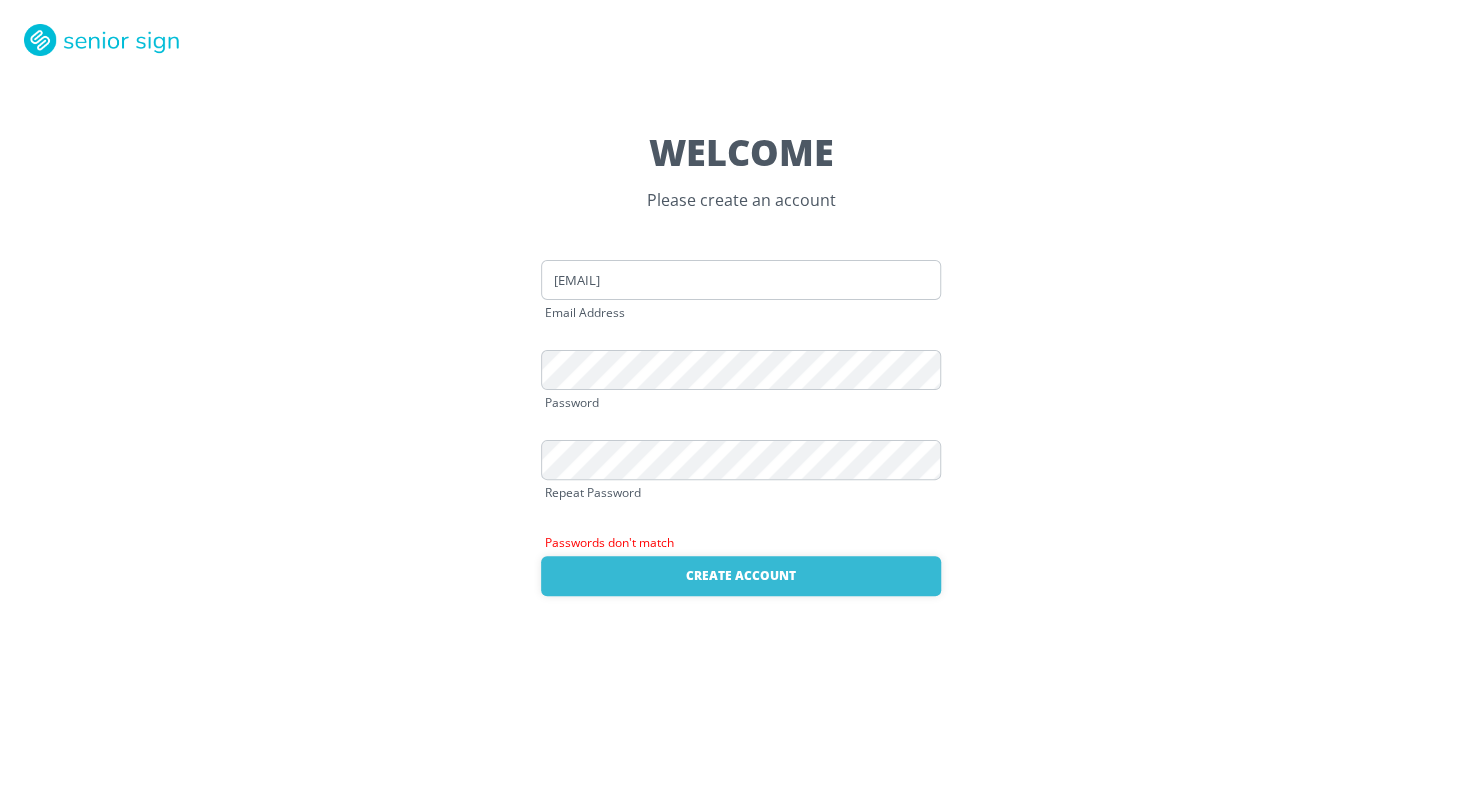 click at bounding box center [741, 280] 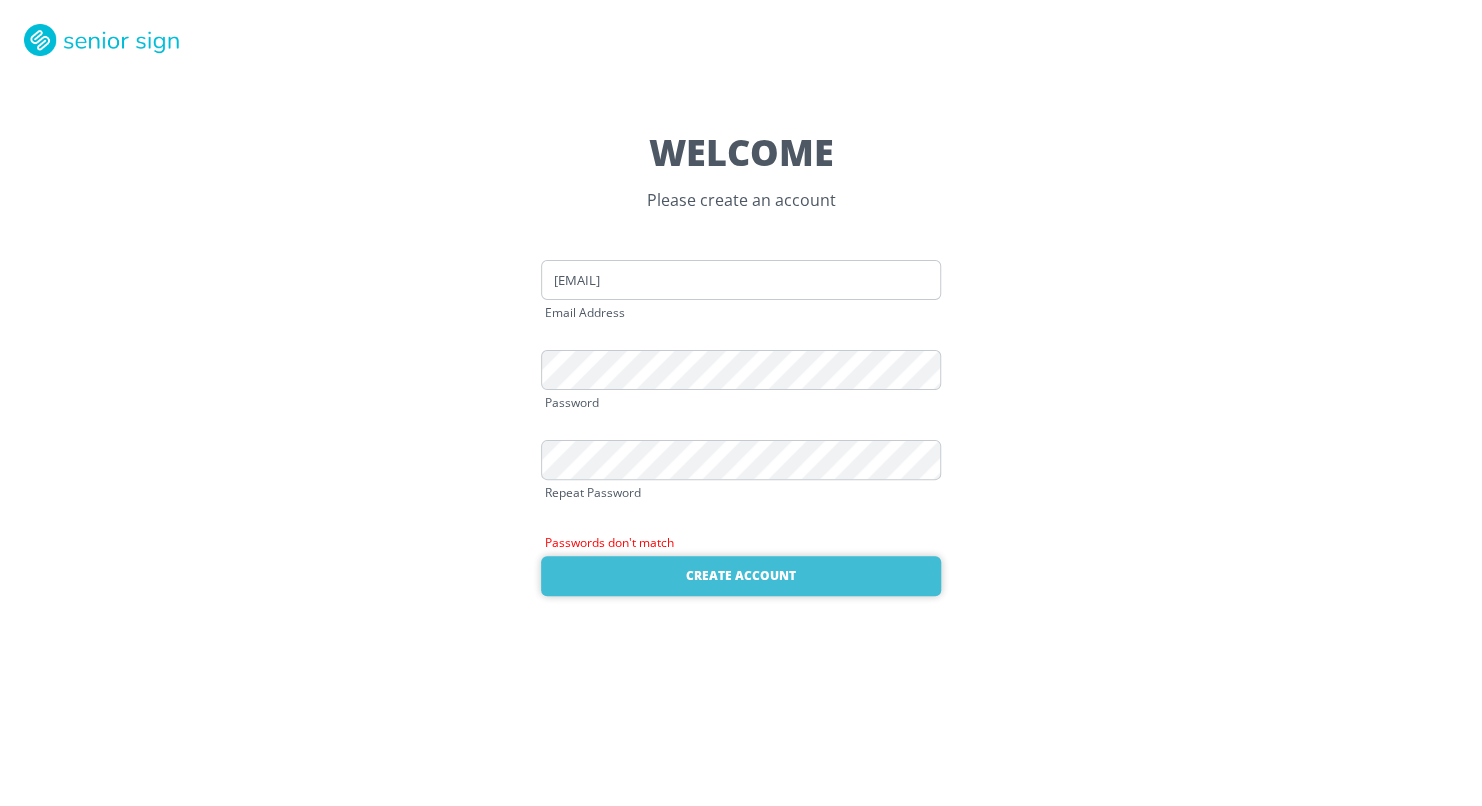 click on "Create Account" at bounding box center (741, 576) 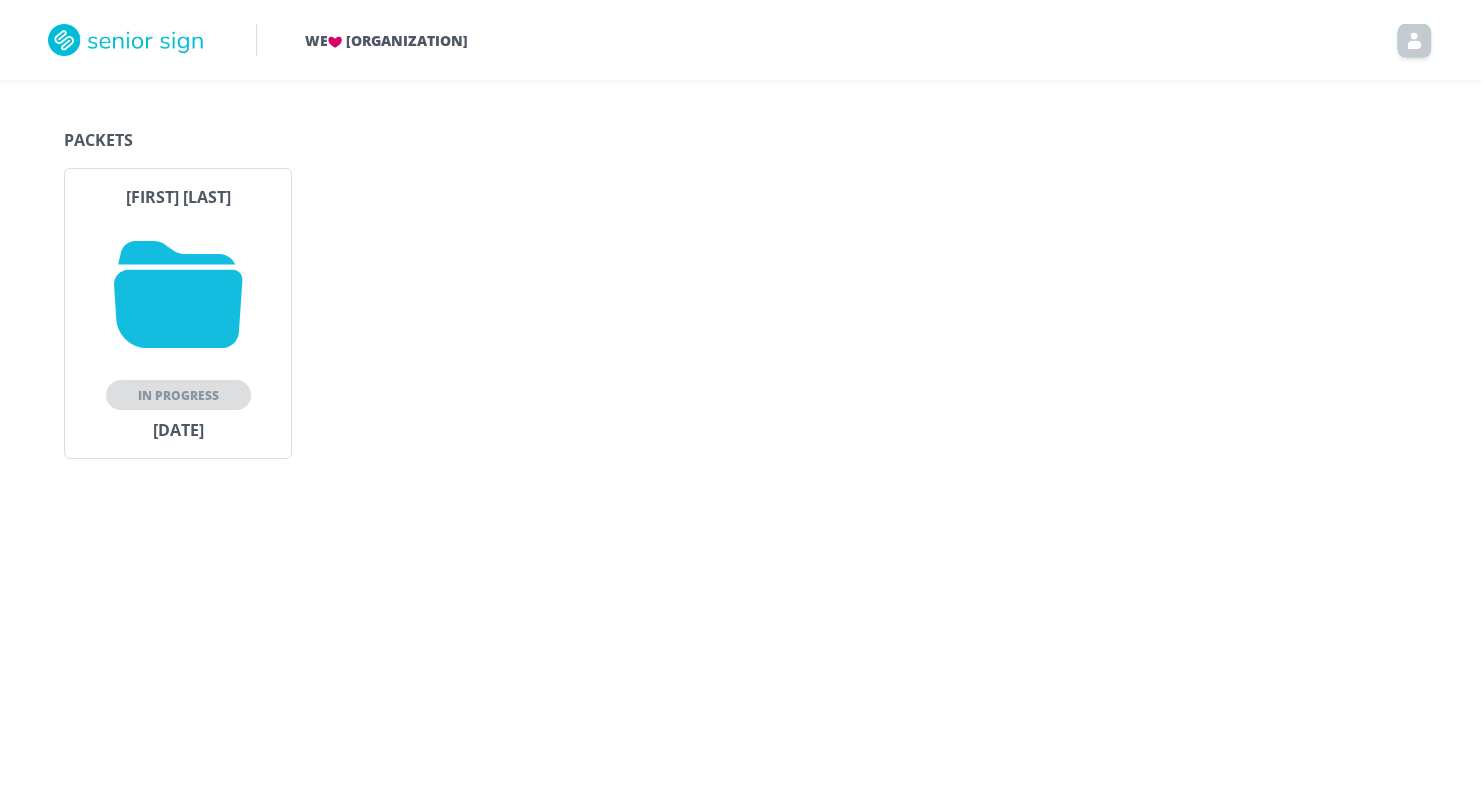 click on "In Progress" at bounding box center (178, 395) 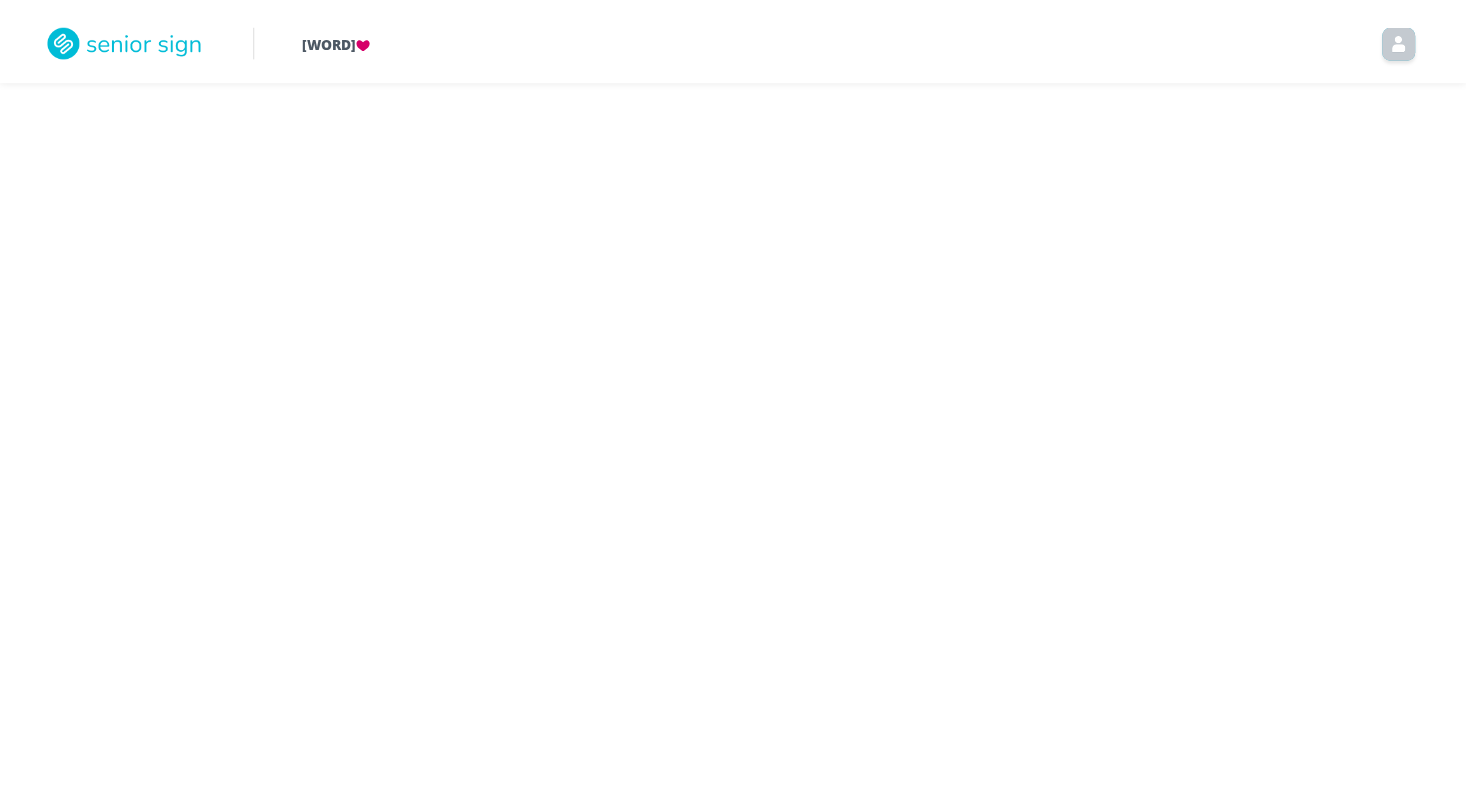scroll, scrollTop: 0, scrollLeft: 0, axis: both 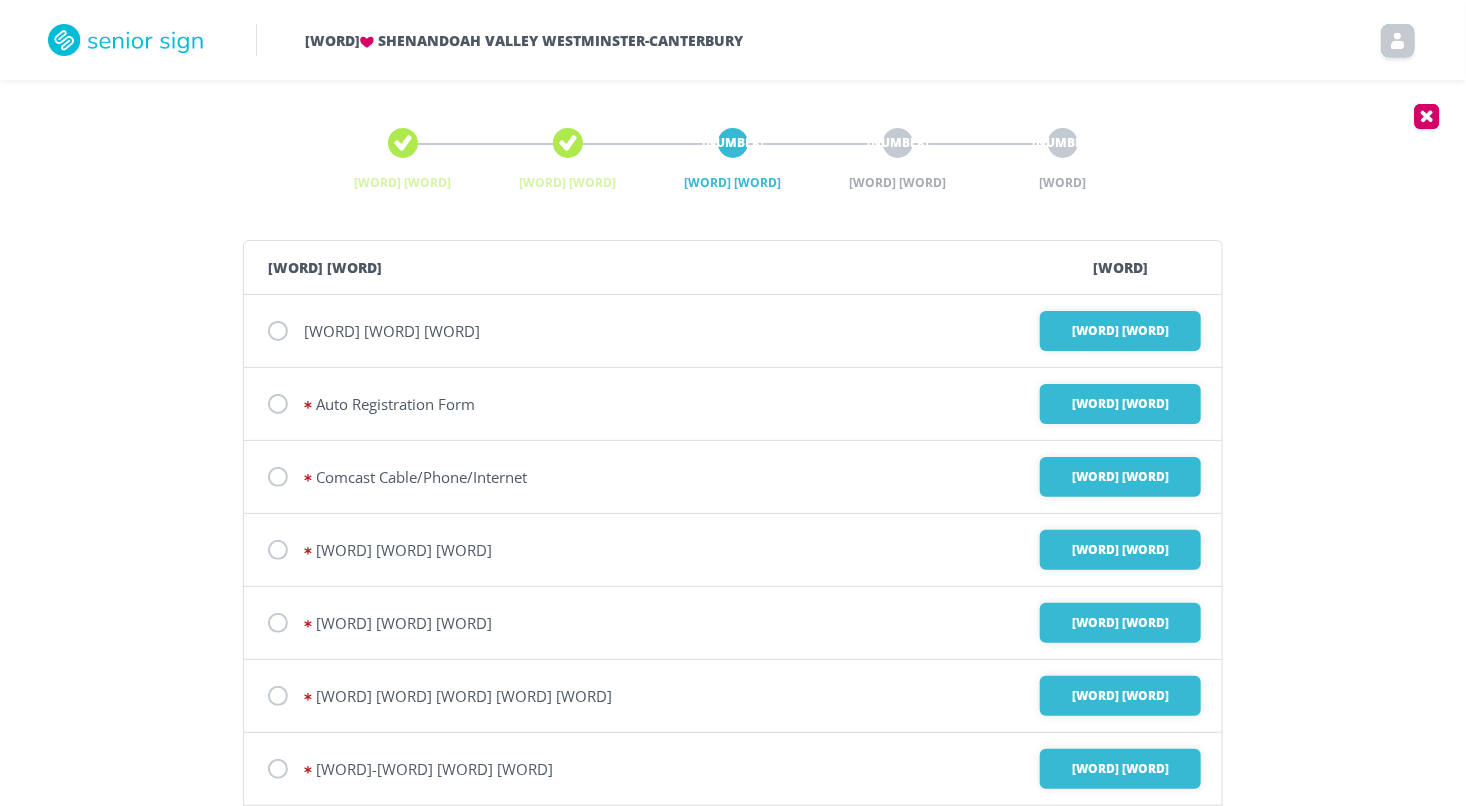 click on "[WORD] [WORD] [WORD]" at bounding box center [643, 331] 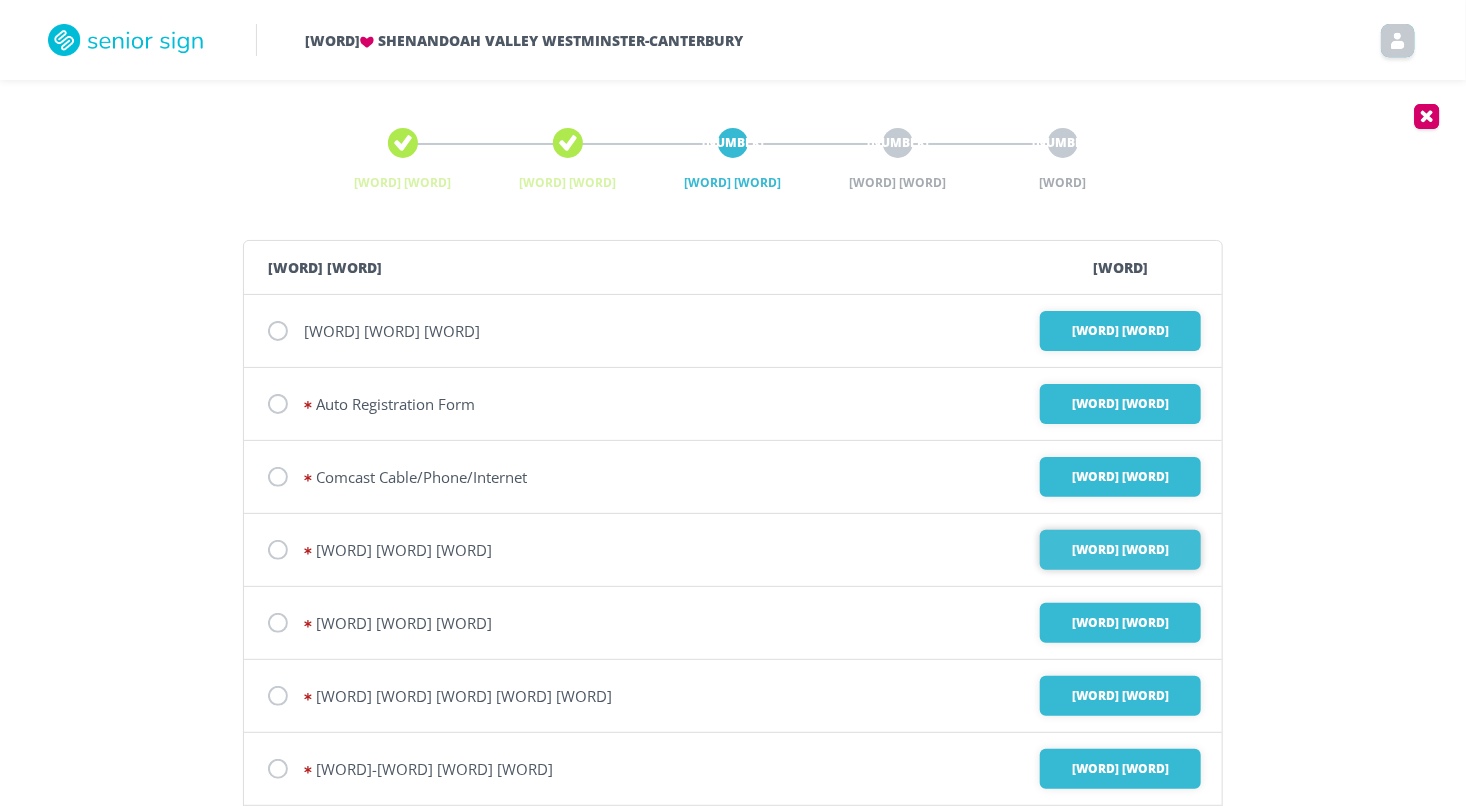 click on "[WORD] [WORD]" at bounding box center (1120, 331) 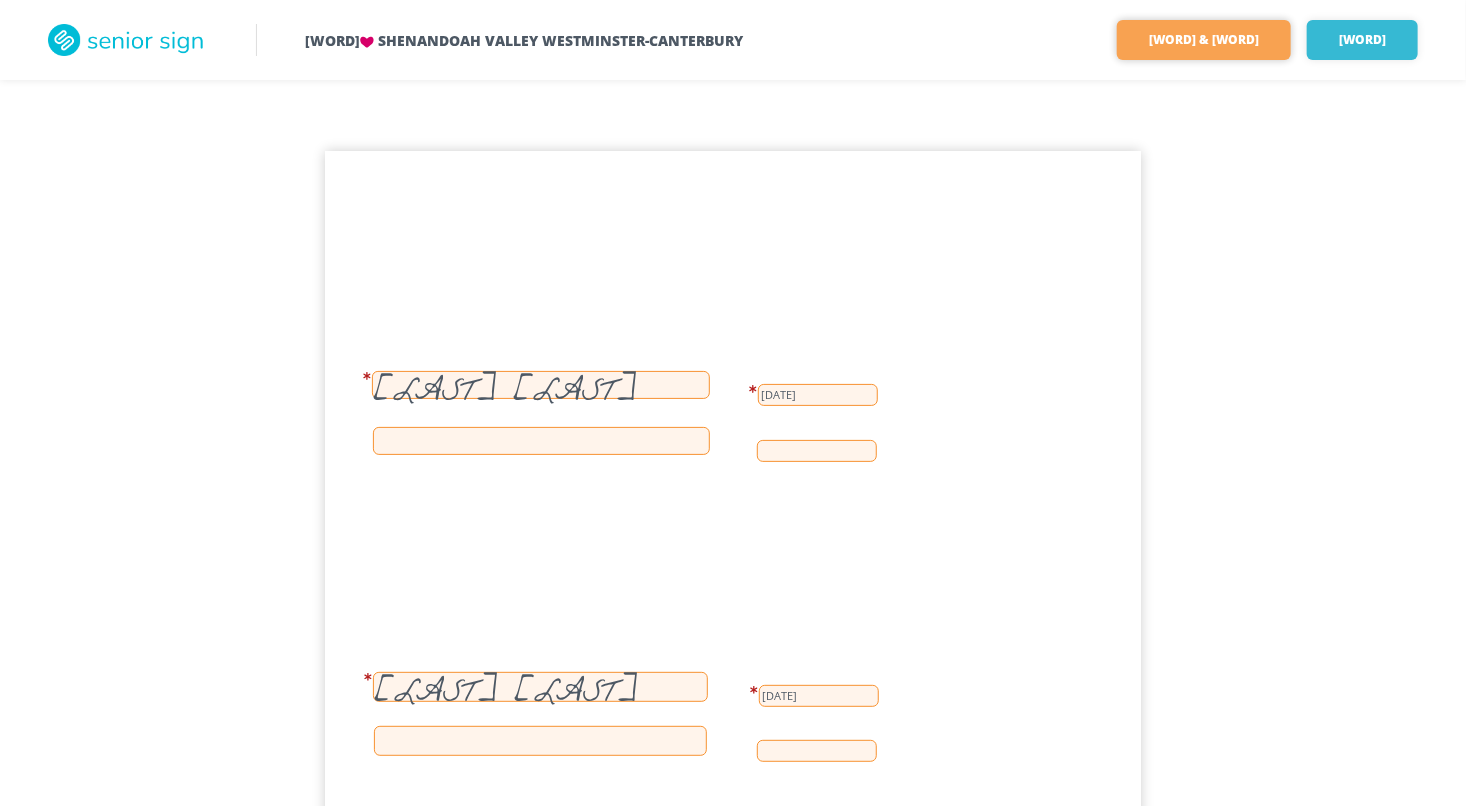 click on "[WORD] & [WORD]" at bounding box center (1204, 40) 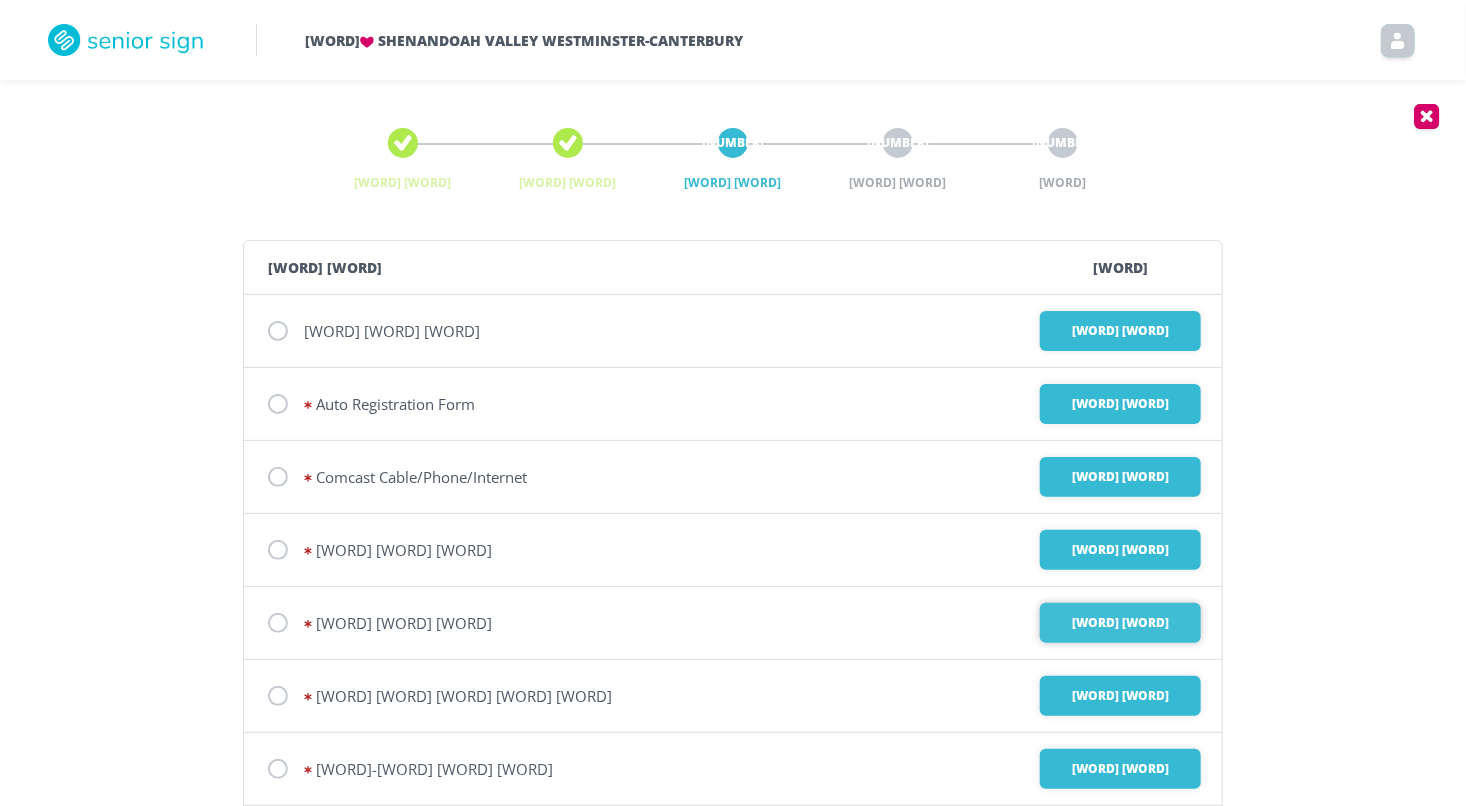 click on "[WORD] [WORD]" at bounding box center (1120, 331) 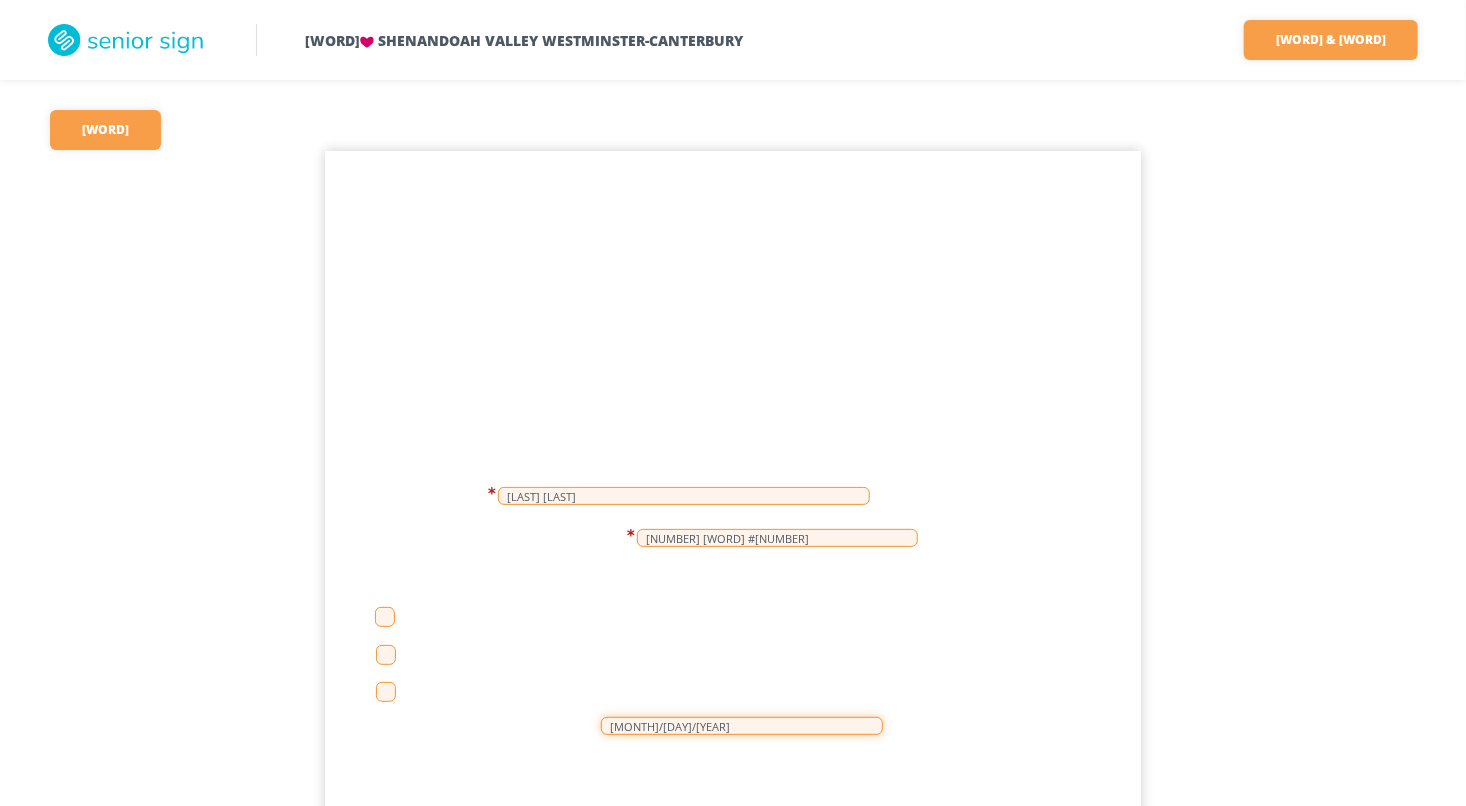 click on "[MONTH]/[DAY]/[YEAR]" at bounding box center [742, 726] 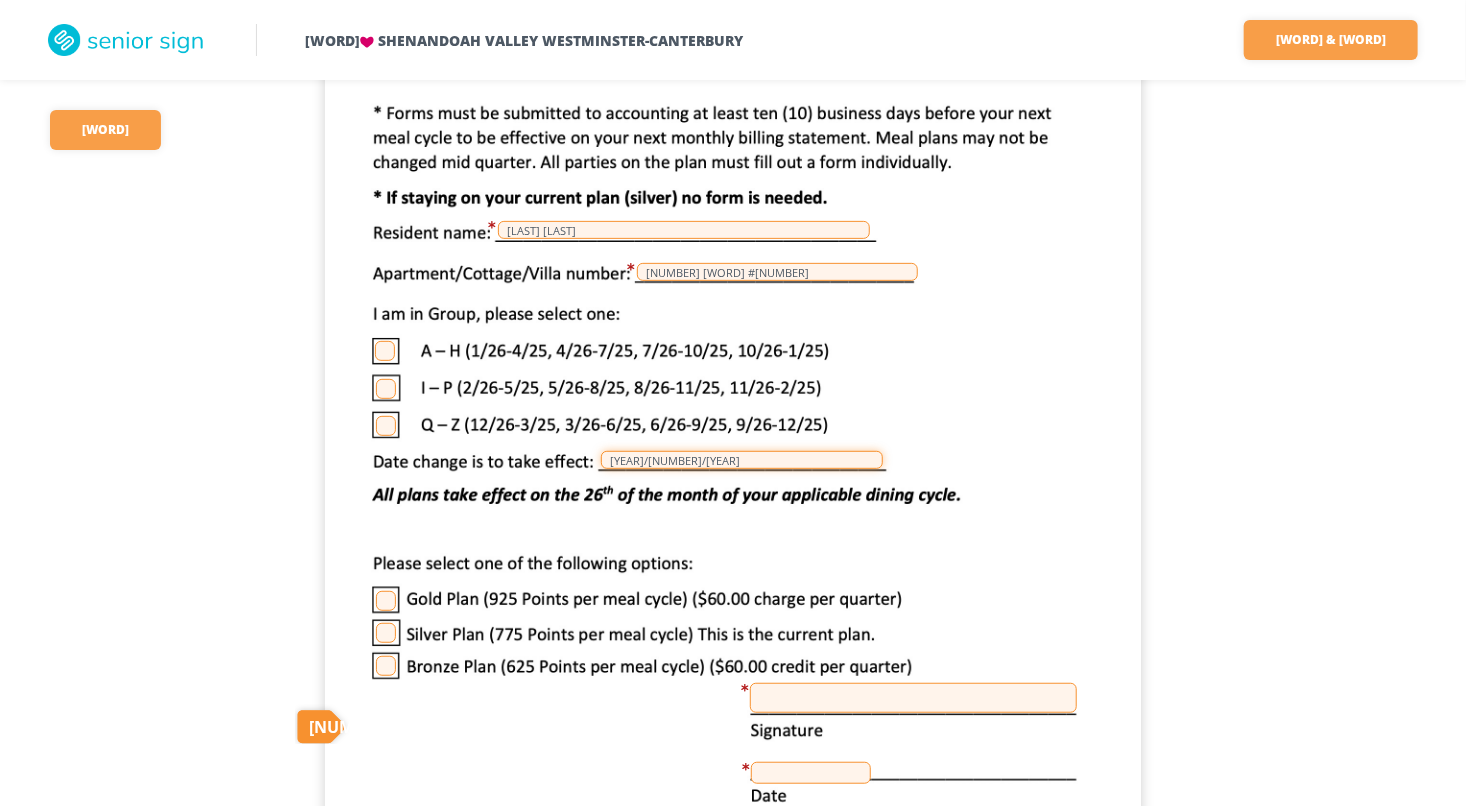scroll, scrollTop: 320, scrollLeft: 0, axis: vertical 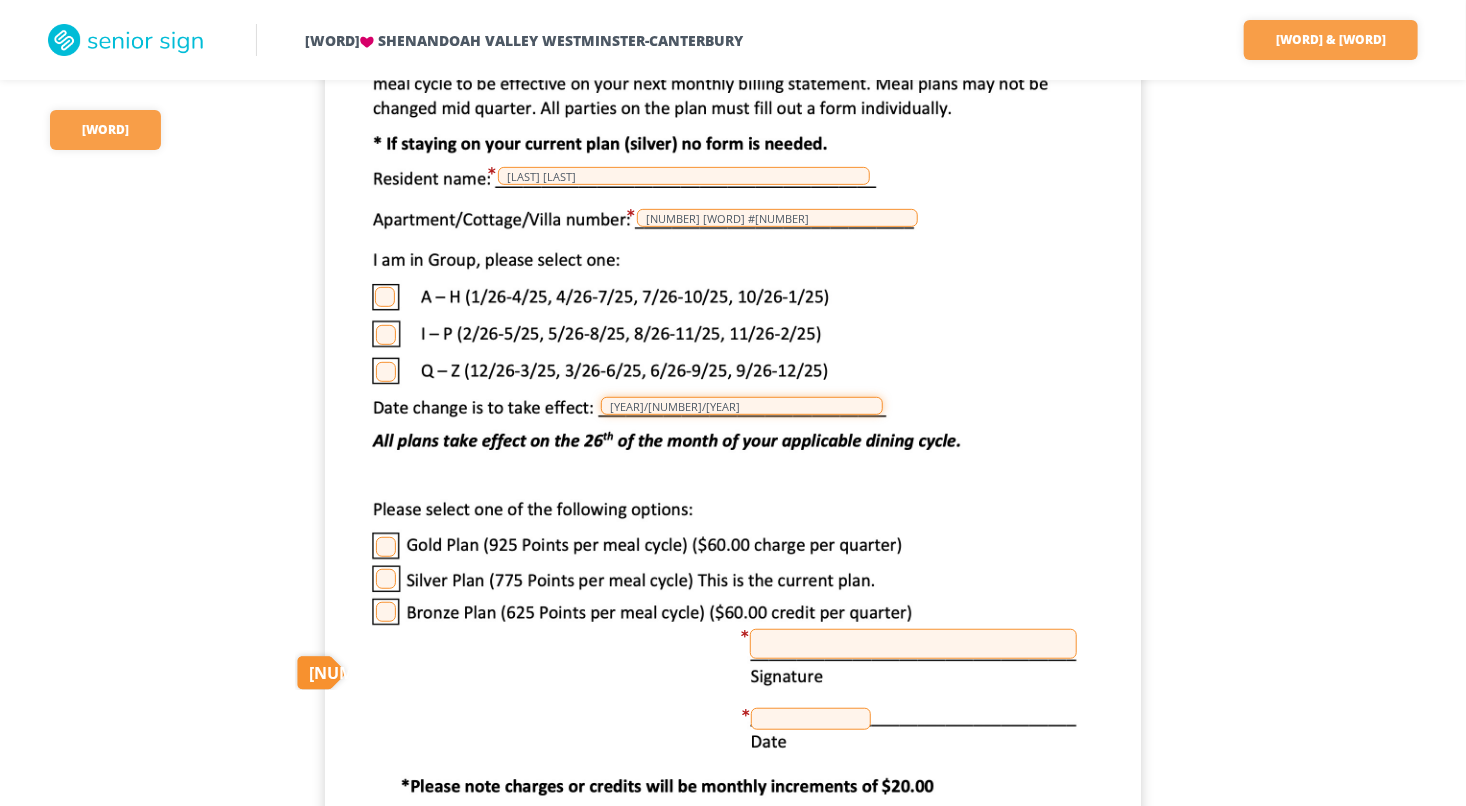 type on "[YEAR]/[NUMBER]/[YEAR]" 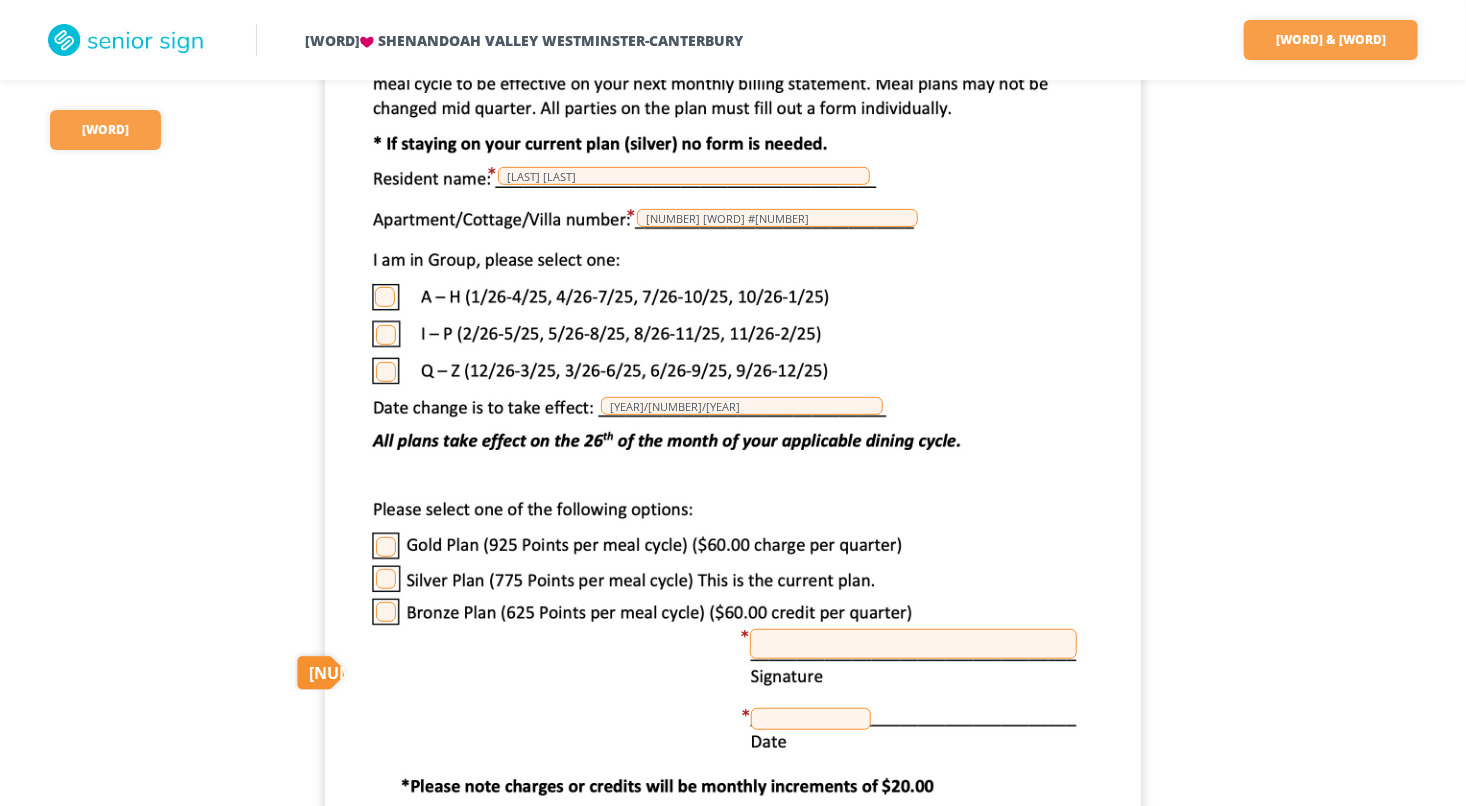 click at bounding box center [386, 579] 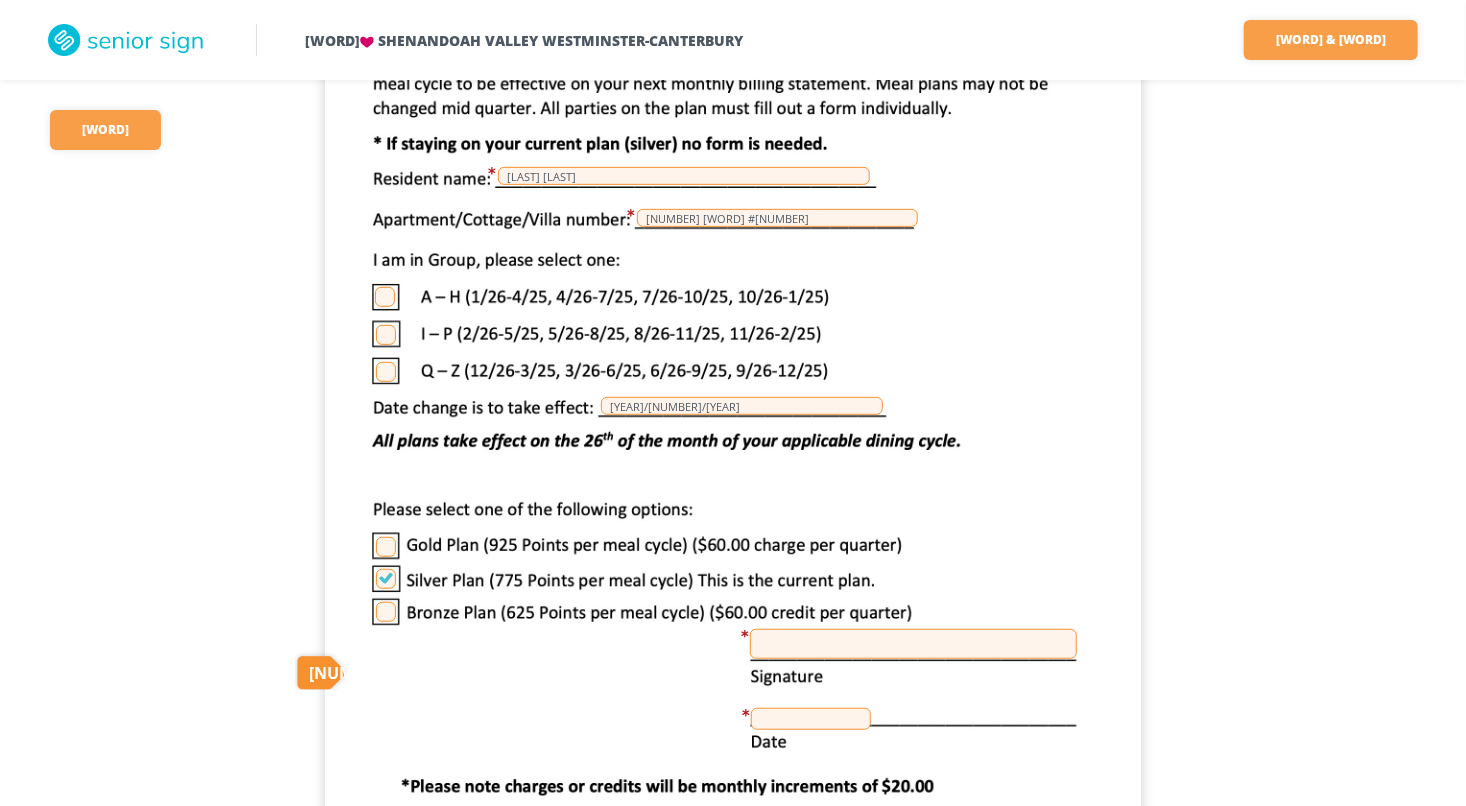click at bounding box center [913, 644] 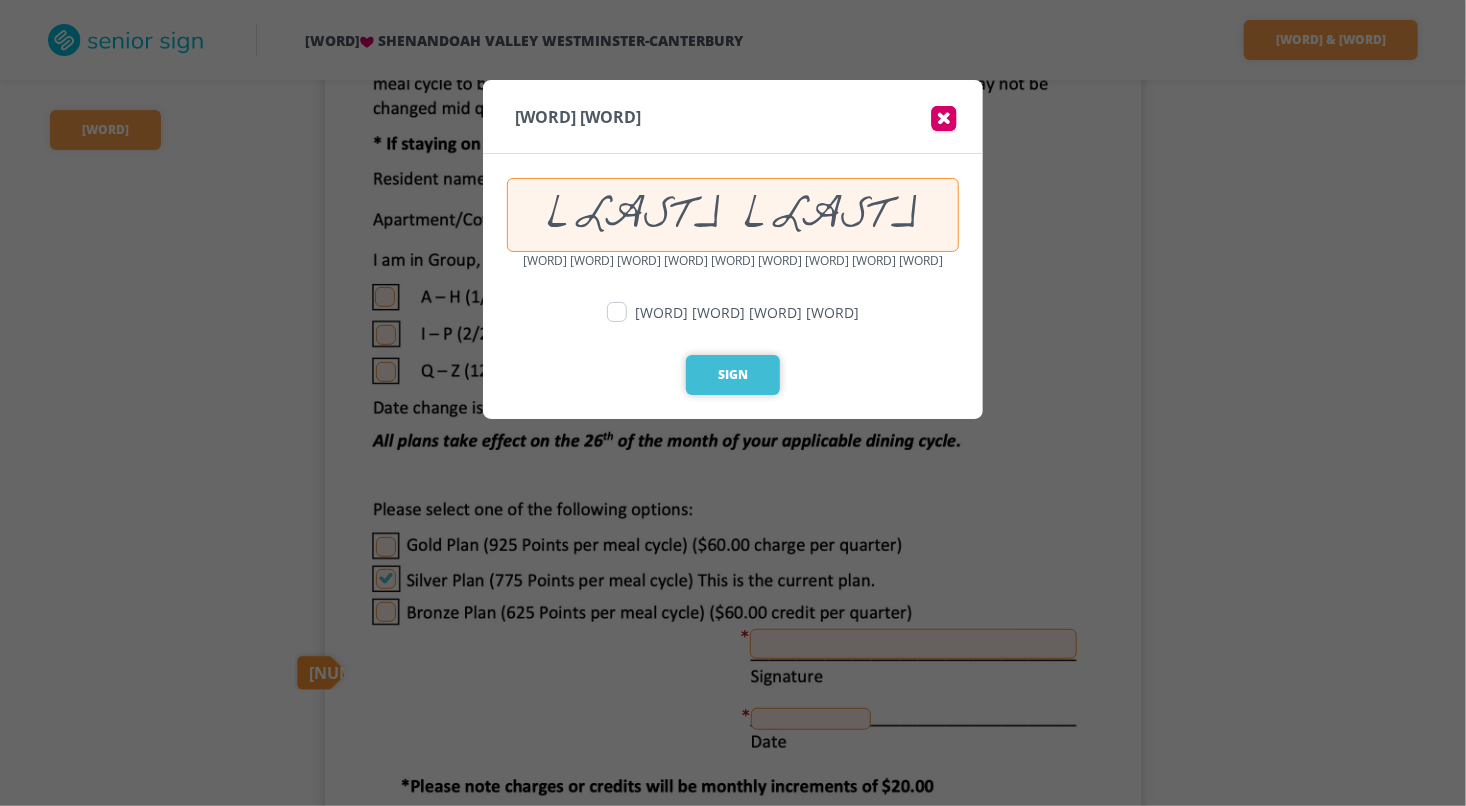 click on "Sign" at bounding box center (733, 375) 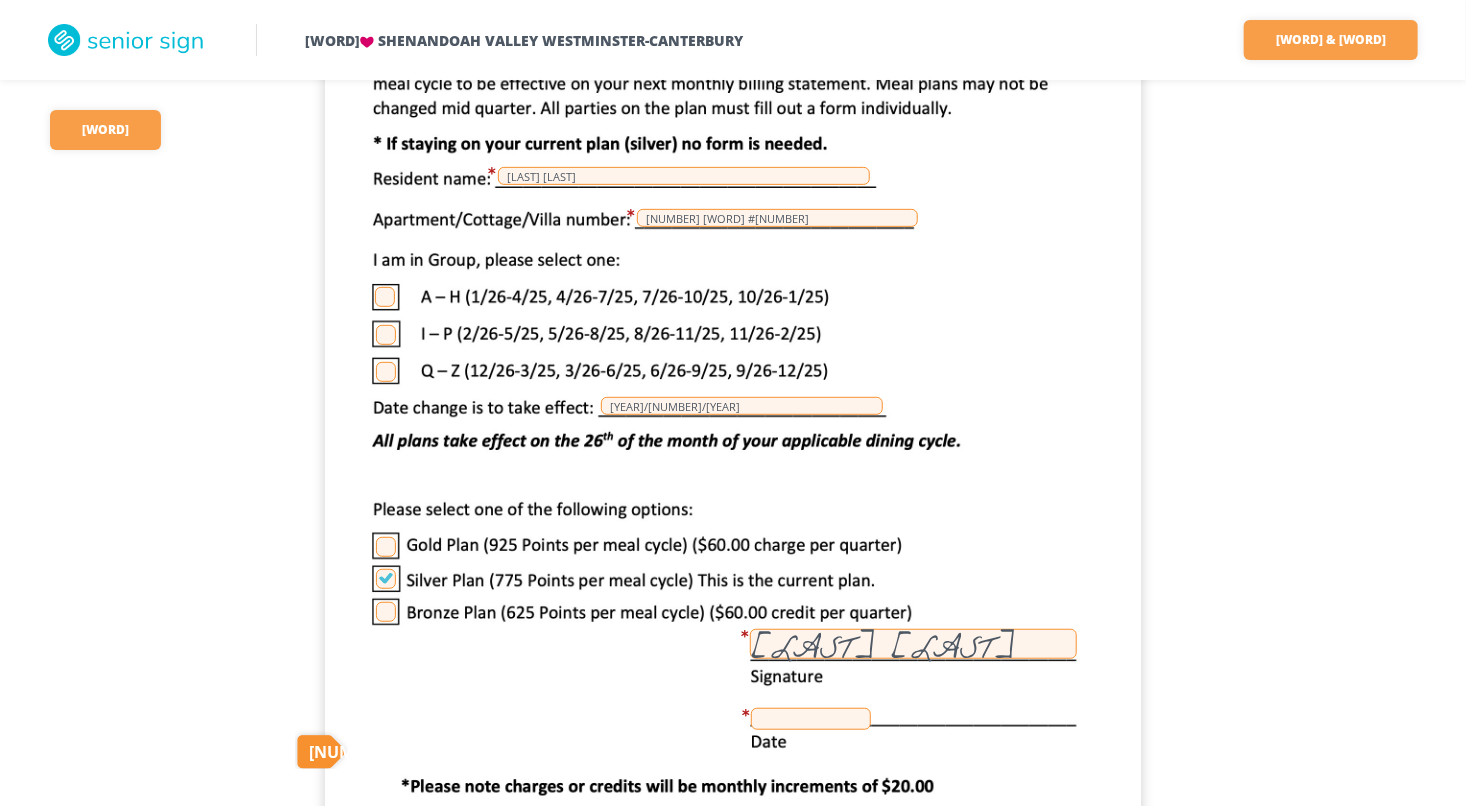 click at bounding box center (811, 719) 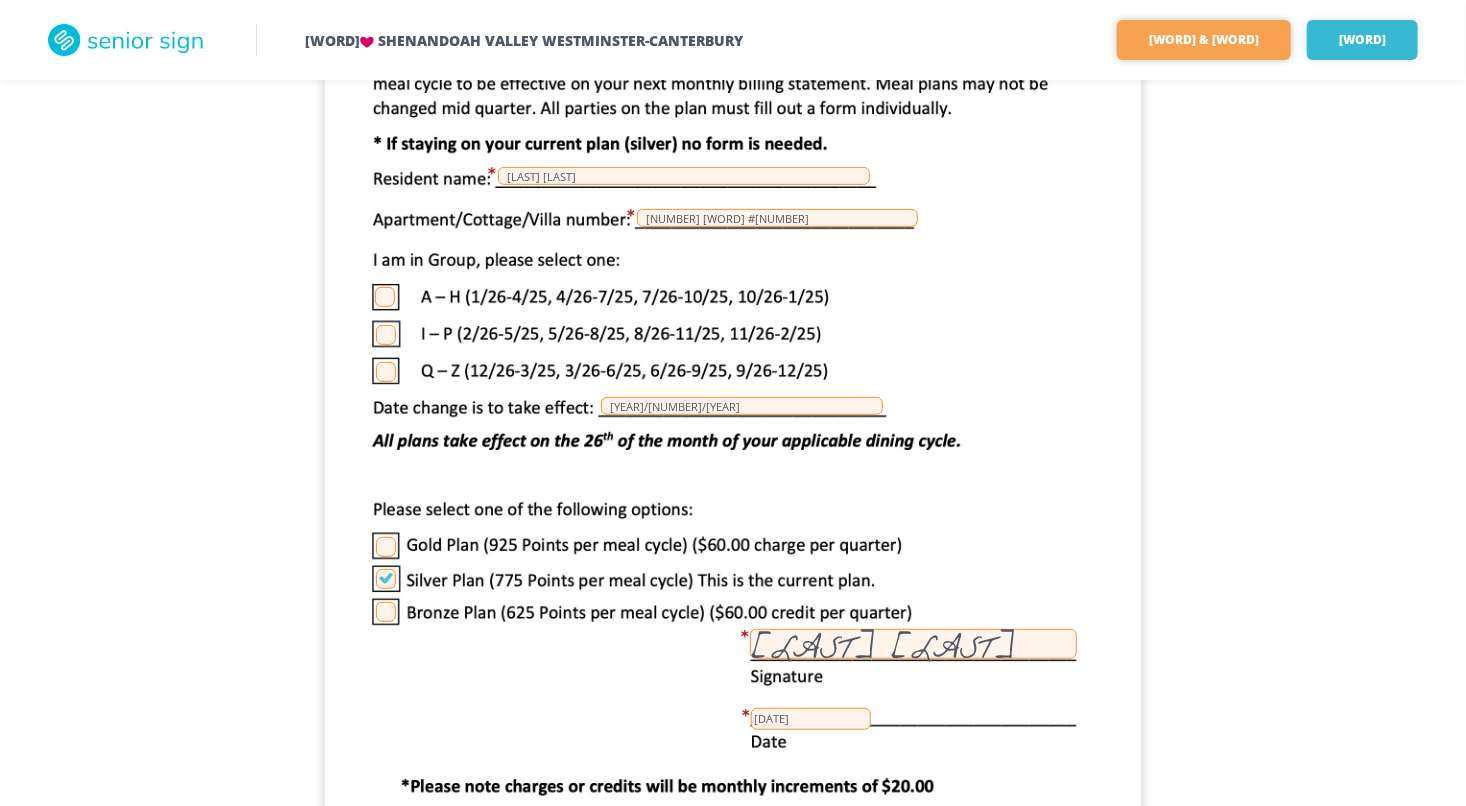 click on "[WORD] & [WORD]" at bounding box center [1204, 40] 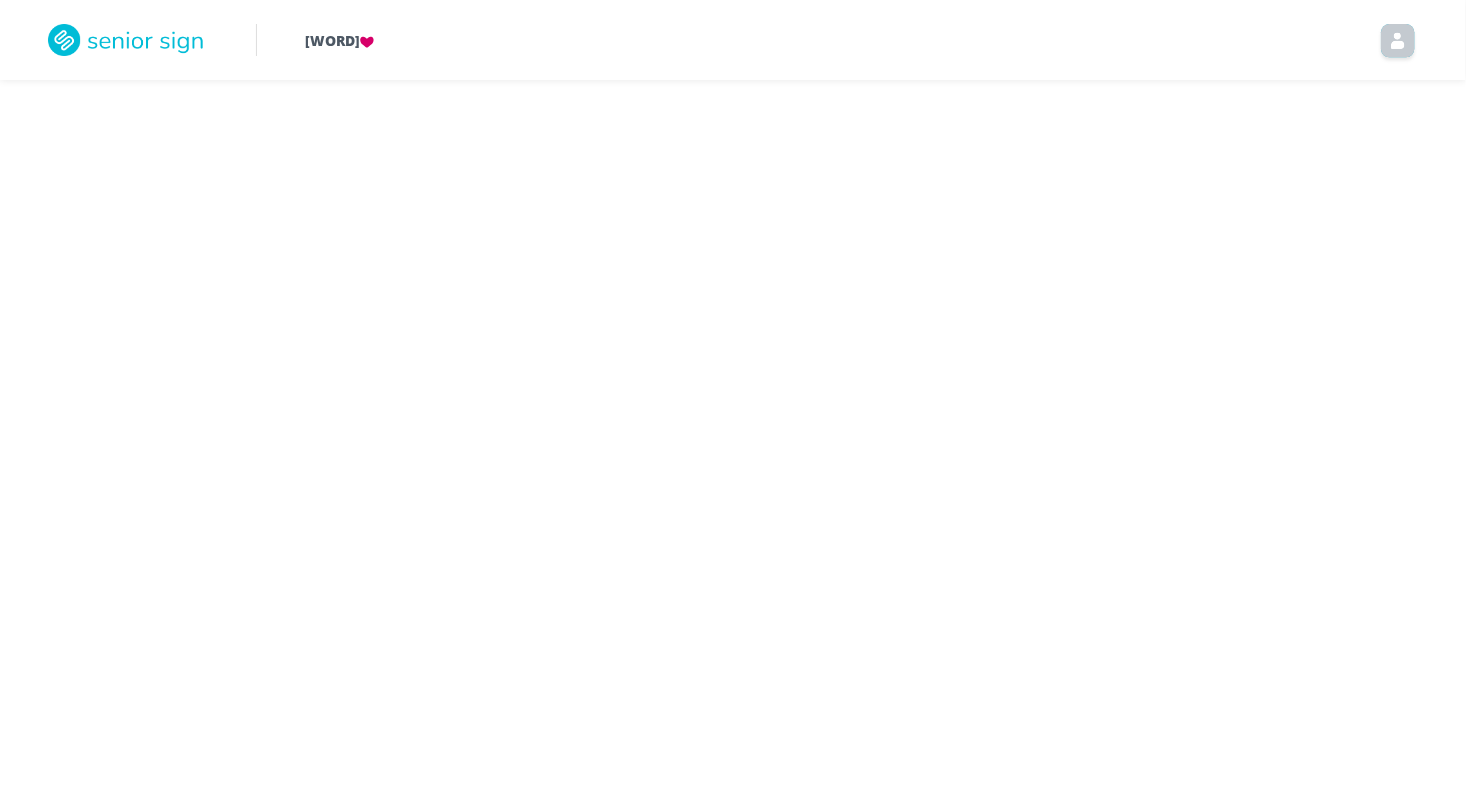 scroll, scrollTop: 0, scrollLeft: 0, axis: both 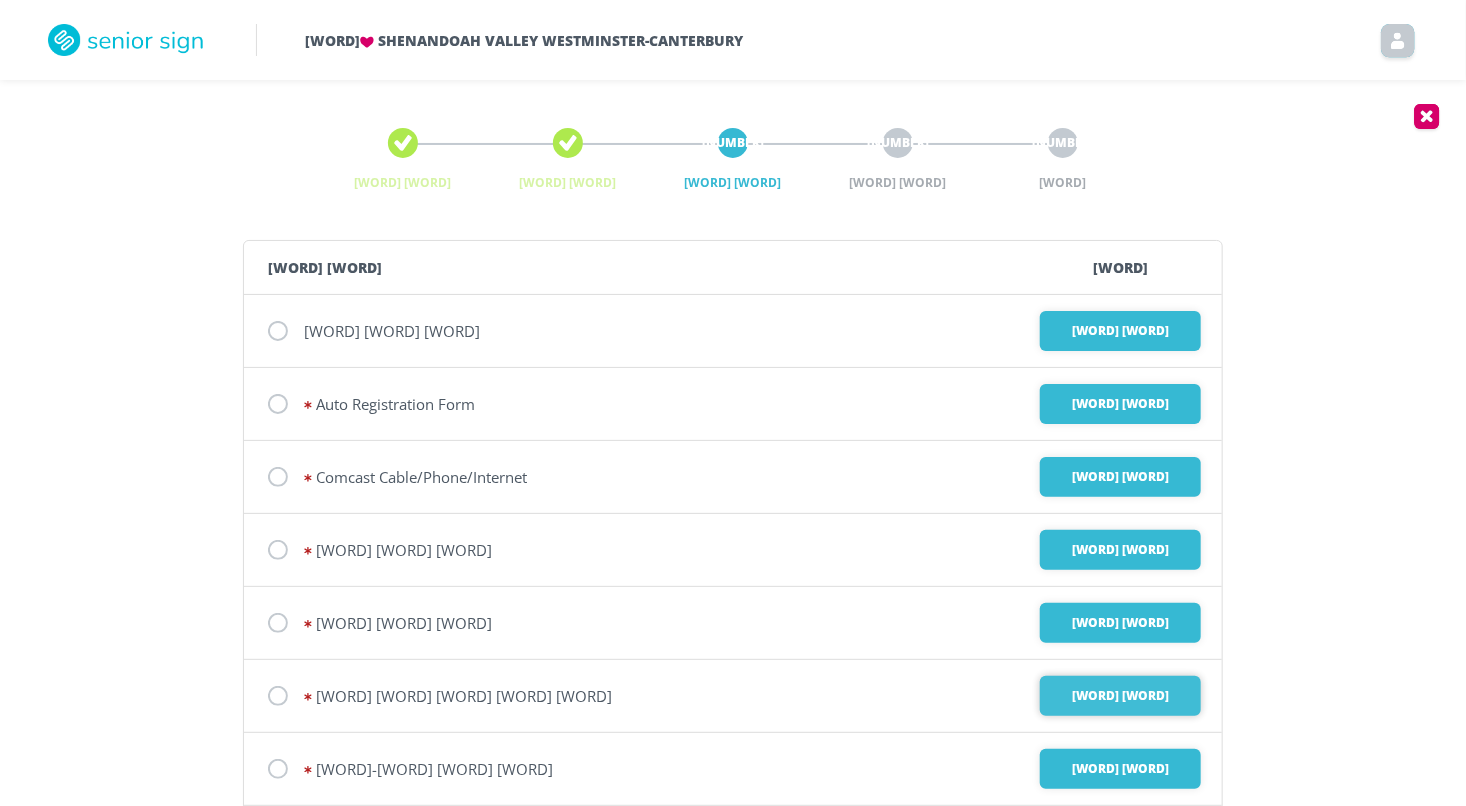 click on "[WORD] [WORD]" at bounding box center (1120, 331) 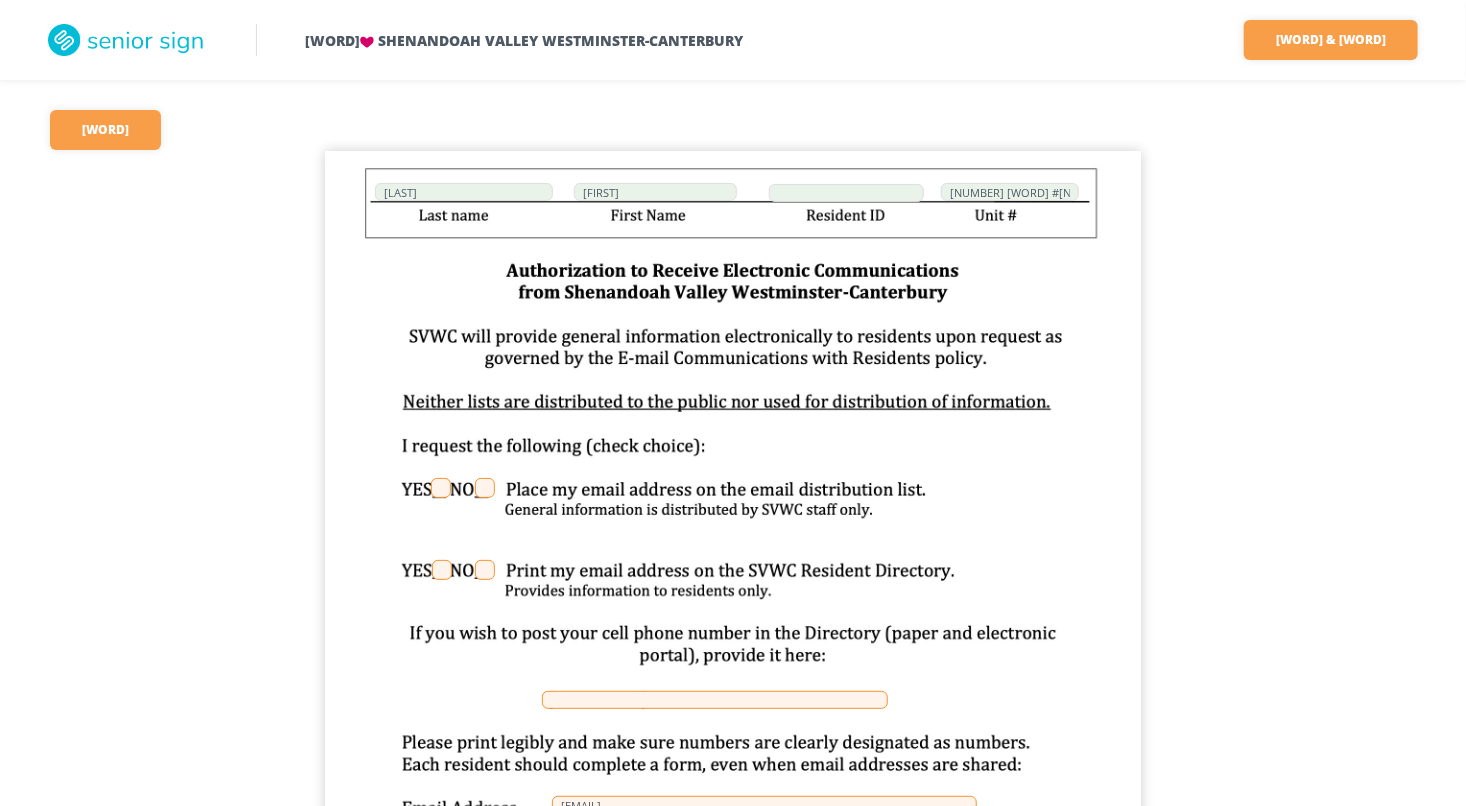 click on "[LAST] [FIRST] [NUMBER] [WORD] #[NUMBER] [EMAIL] [FIRST] [LAST]" at bounding box center (733, 679) 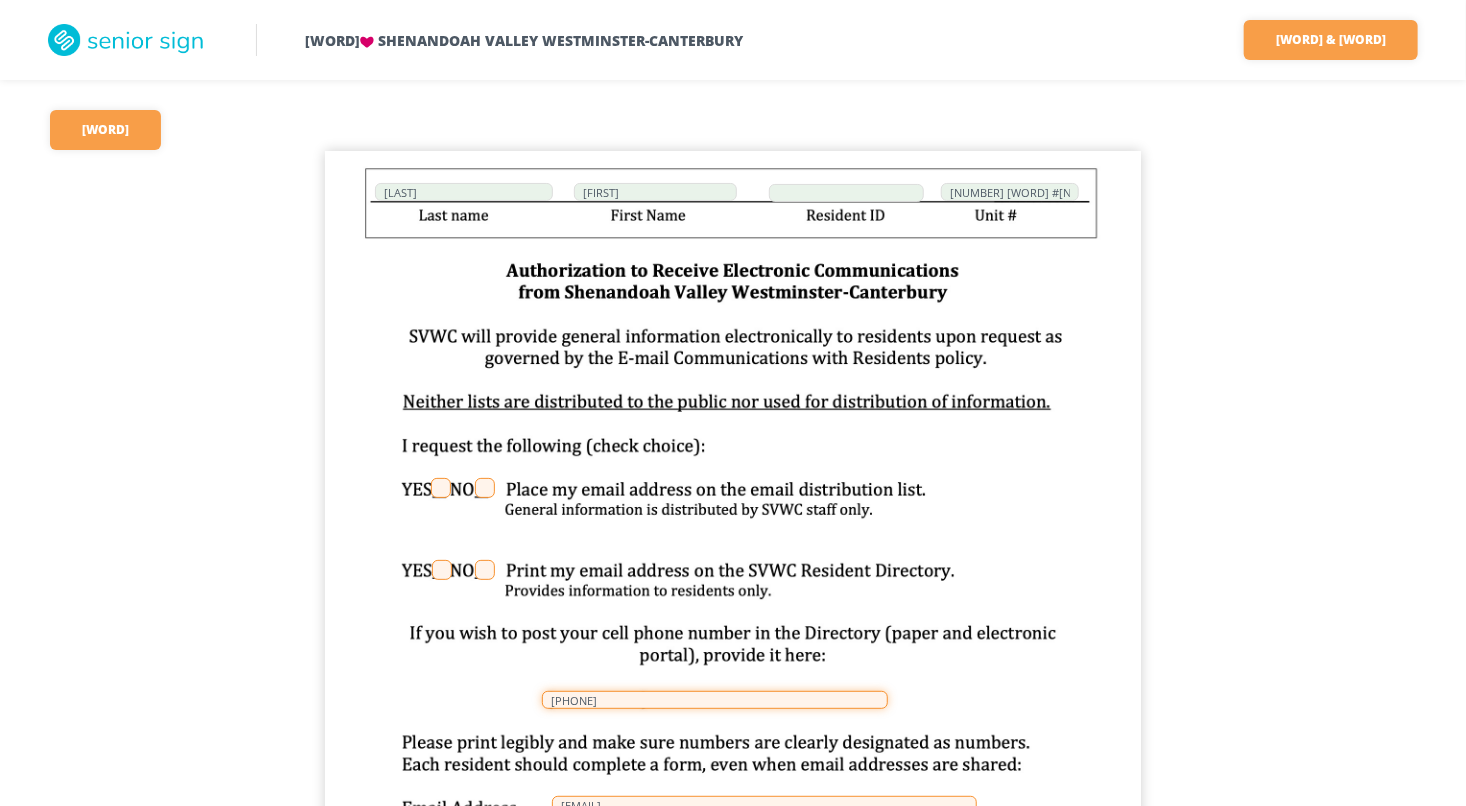 click on "[PHONE]" at bounding box center (715, 700) 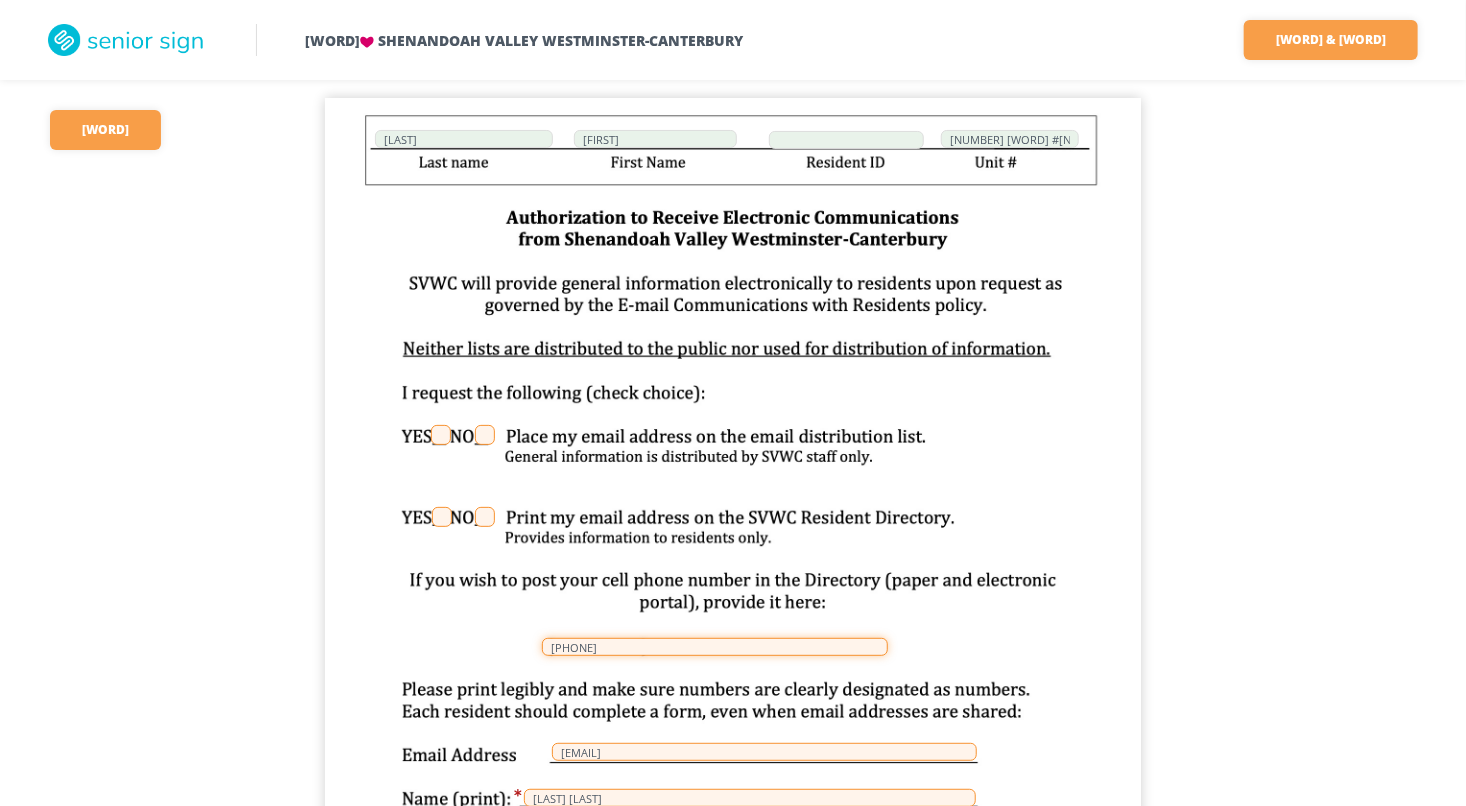 scroll, scrollTop: 93, scrollLeft: 0, axis: vertical 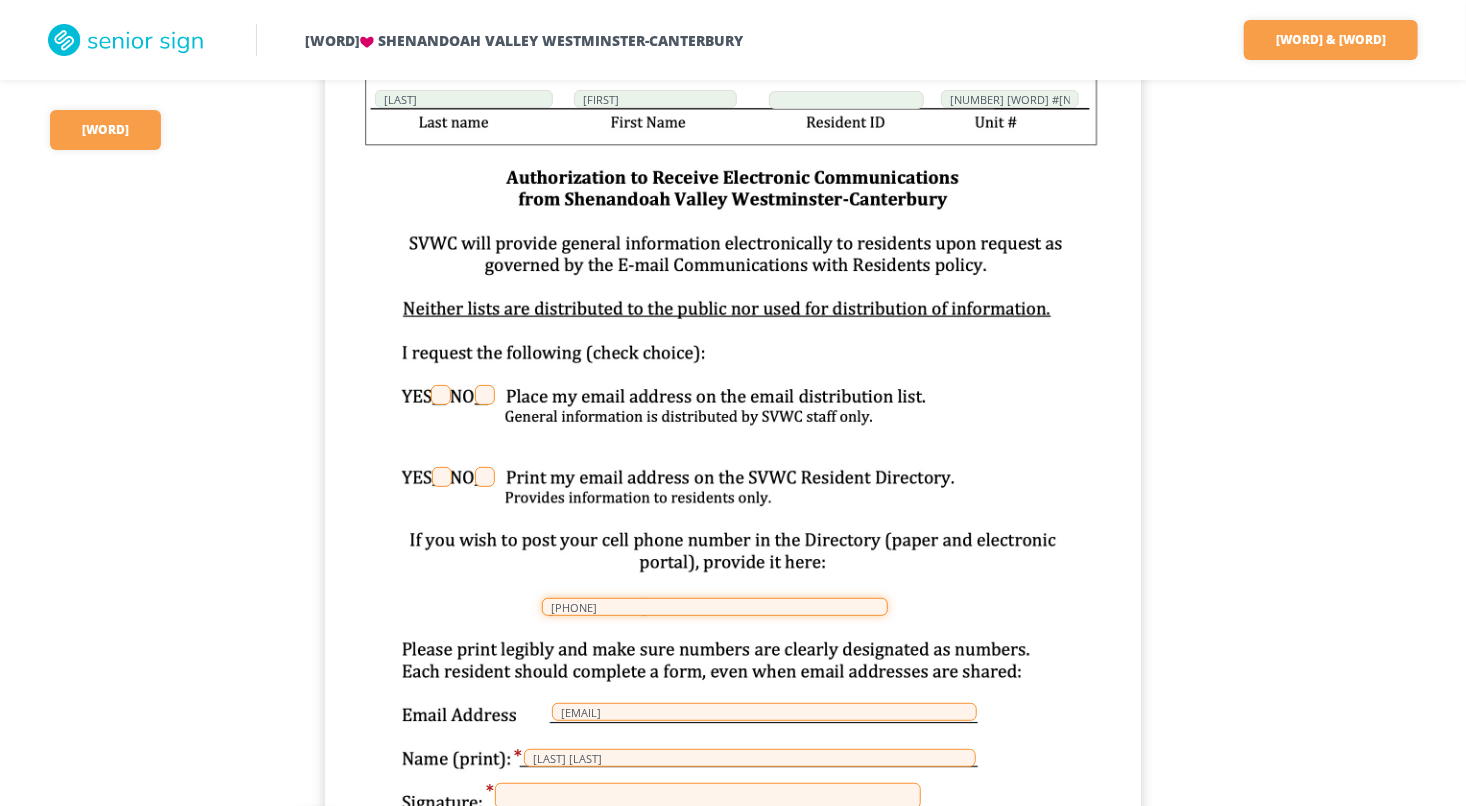 type on "[PHONE]" 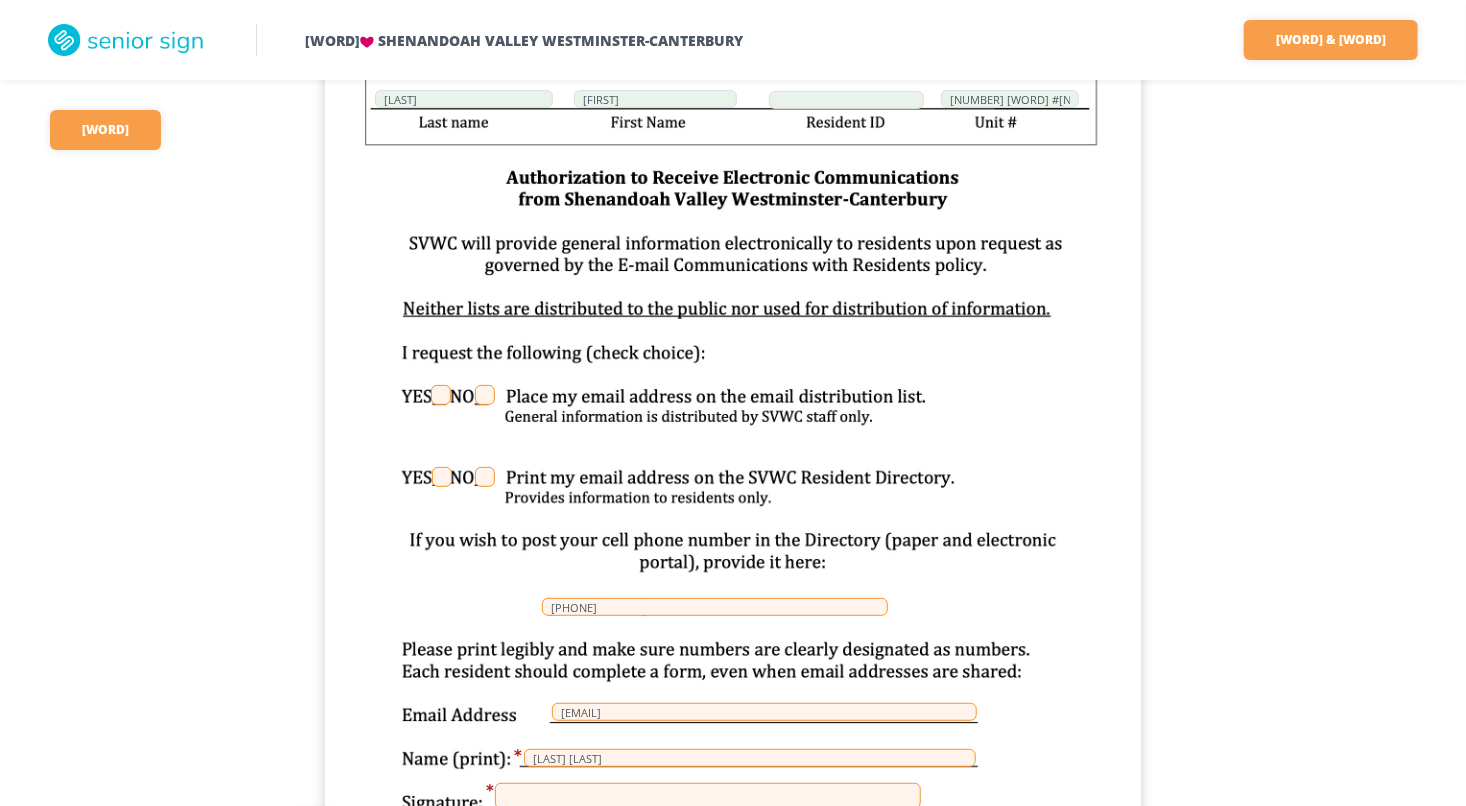 click at bounding box center [708, 796] 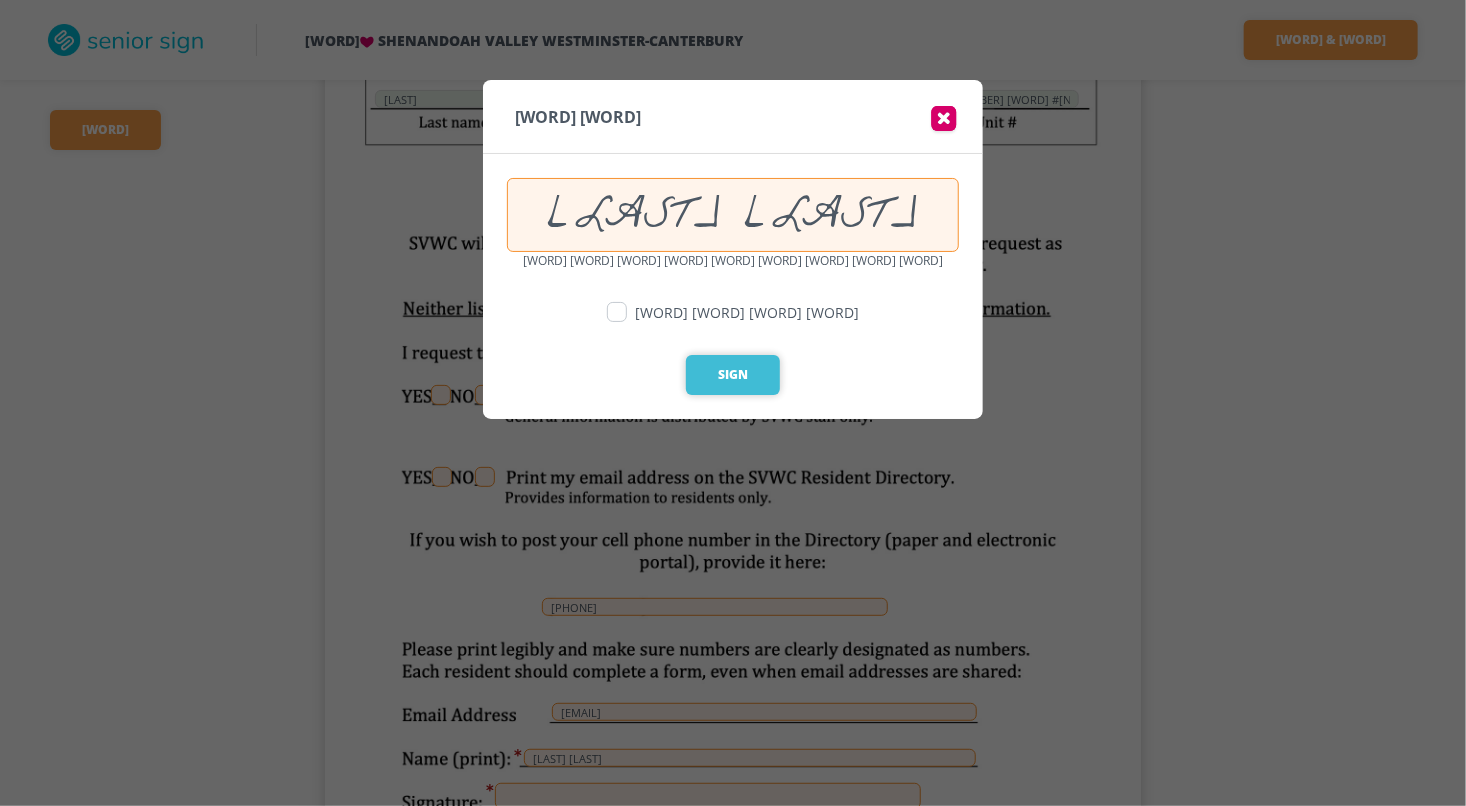 click on "Sign" at bounding box center (733, 375) 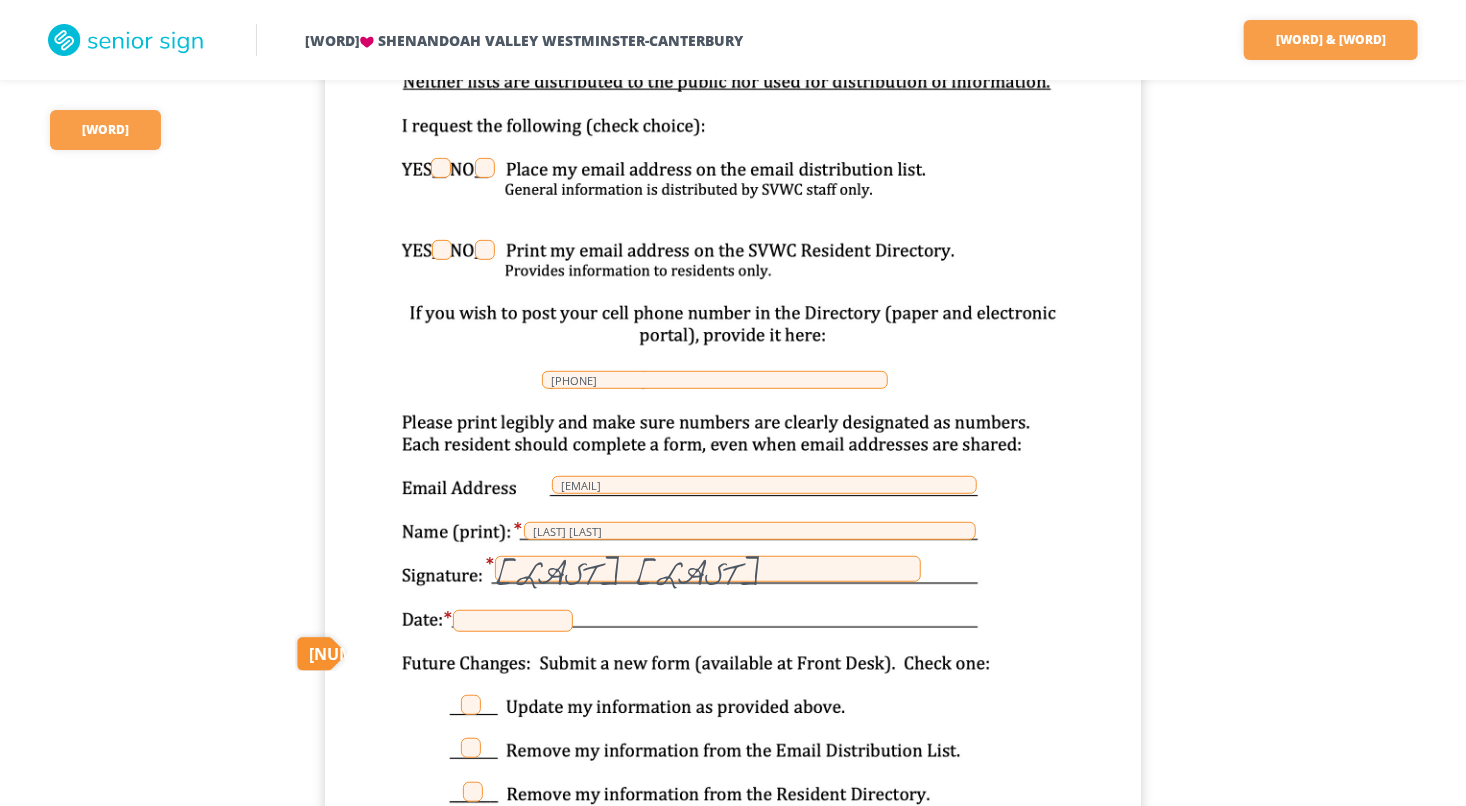 scroll, scrollTop: 346, scrollLeft: 0, axis: vertical 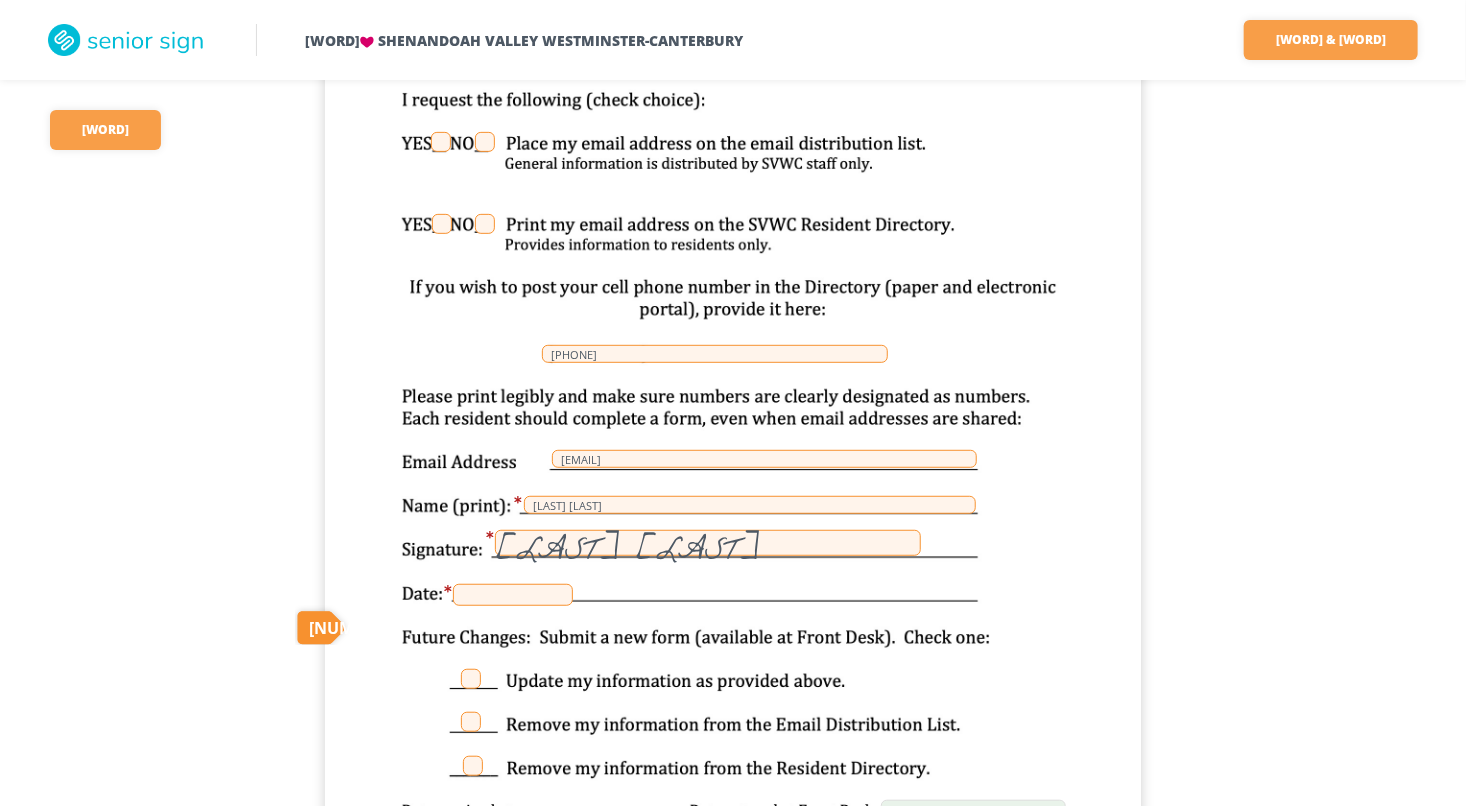 click at bounding box center [513, 595] 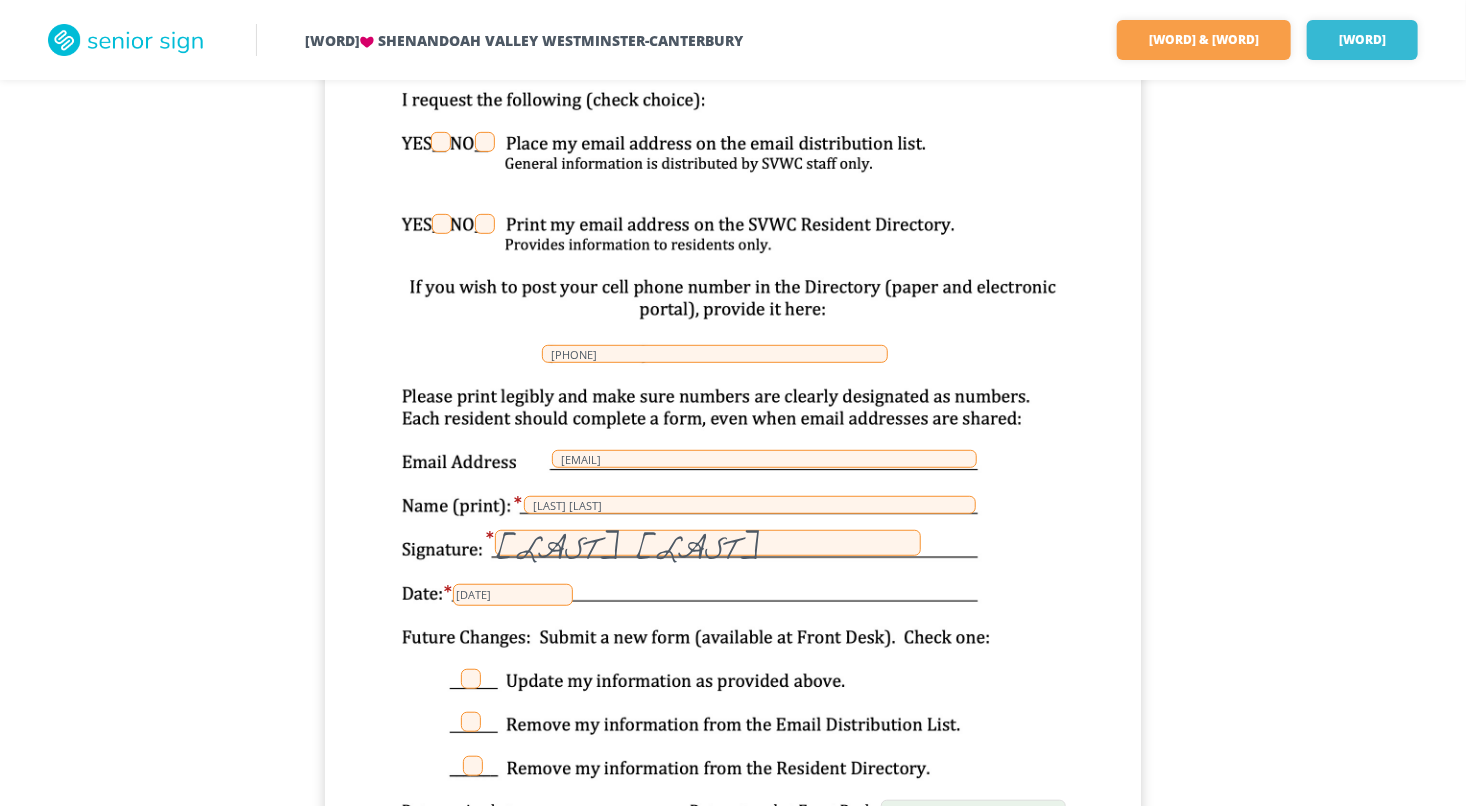 click on "[DATE]" at bounding box center [513, 595] 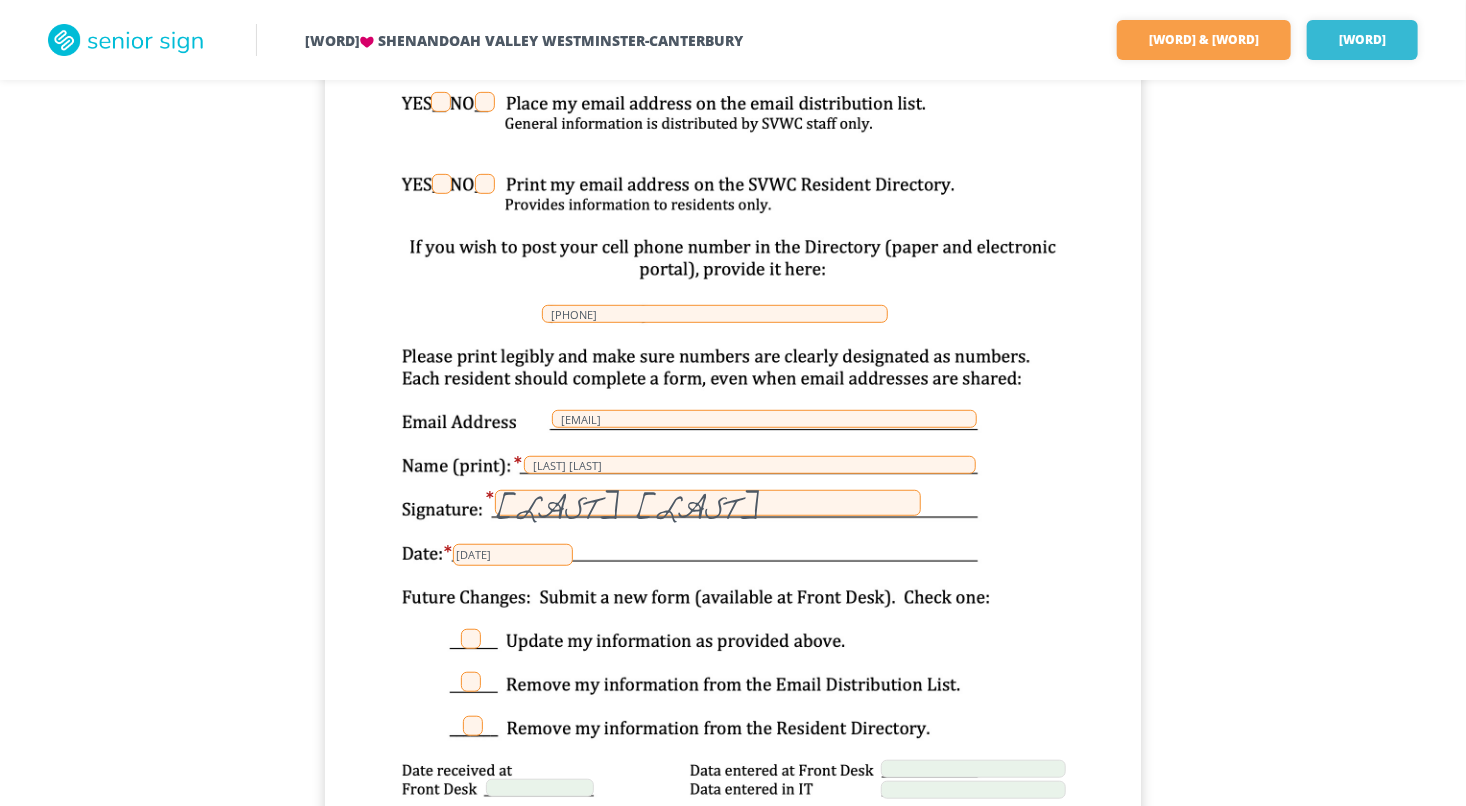 scroll, scrollTop: 456, scrollLeft: 0, axis: vertical 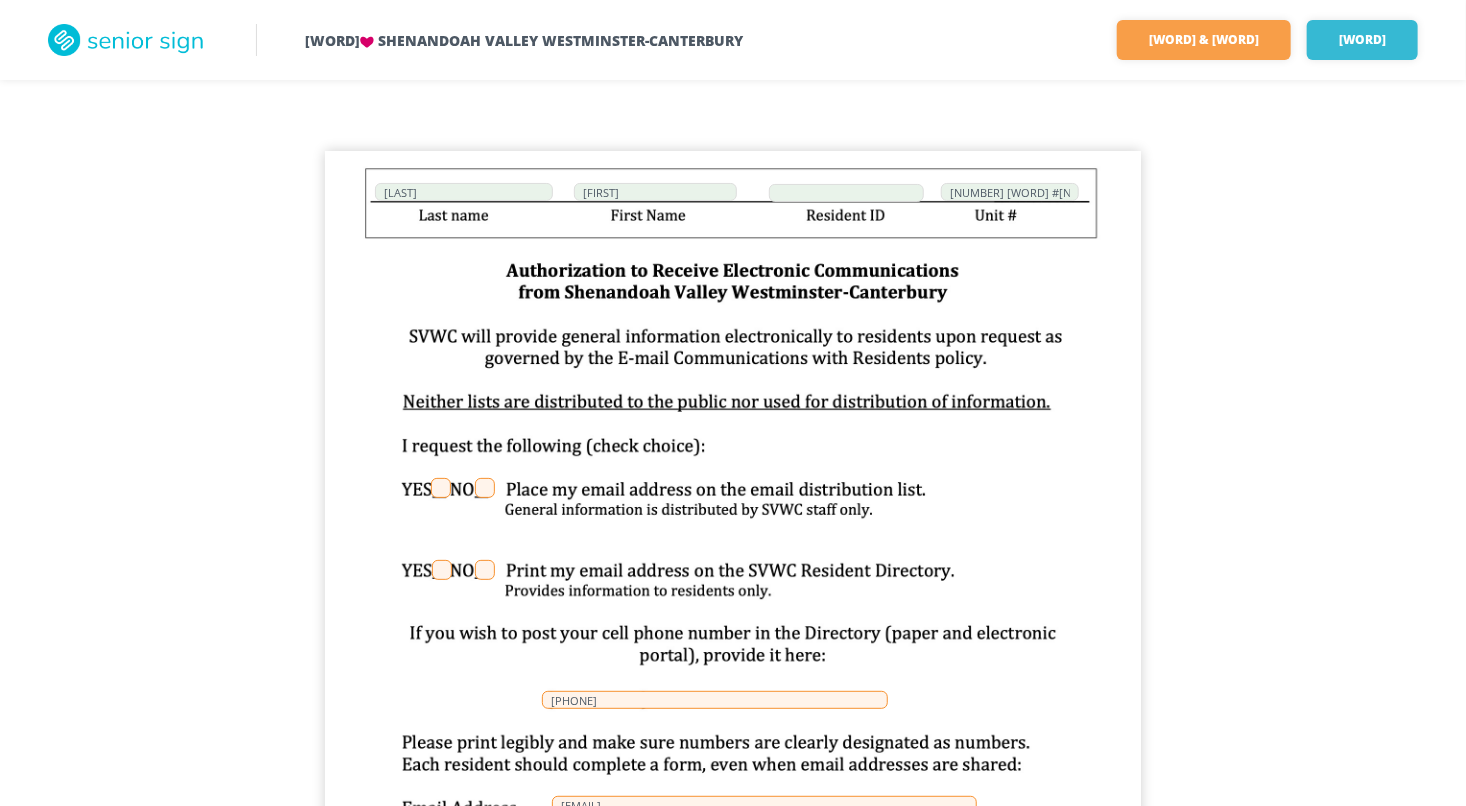 click at bounding box center [441, 488] 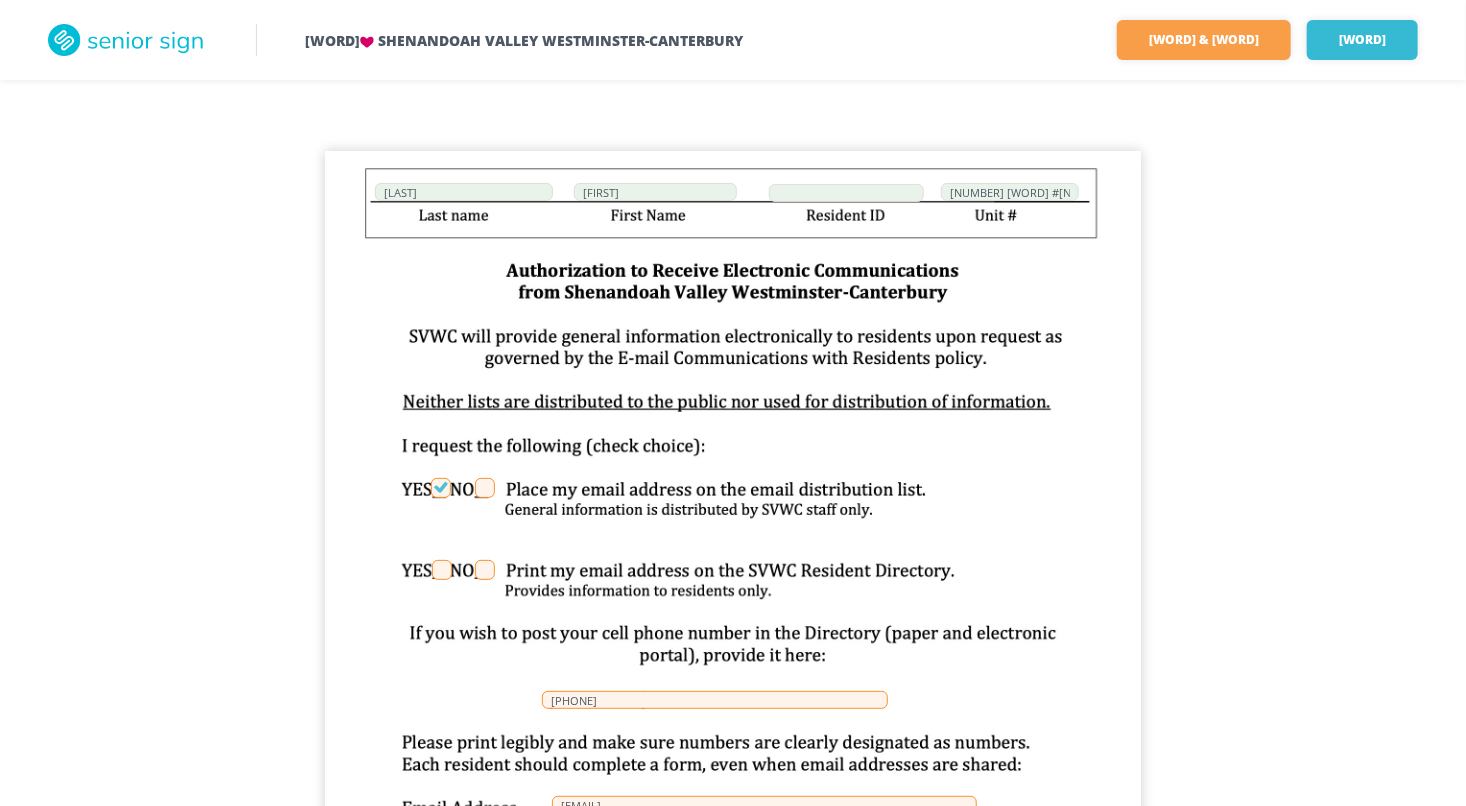 click at bounding box center (442, 570) 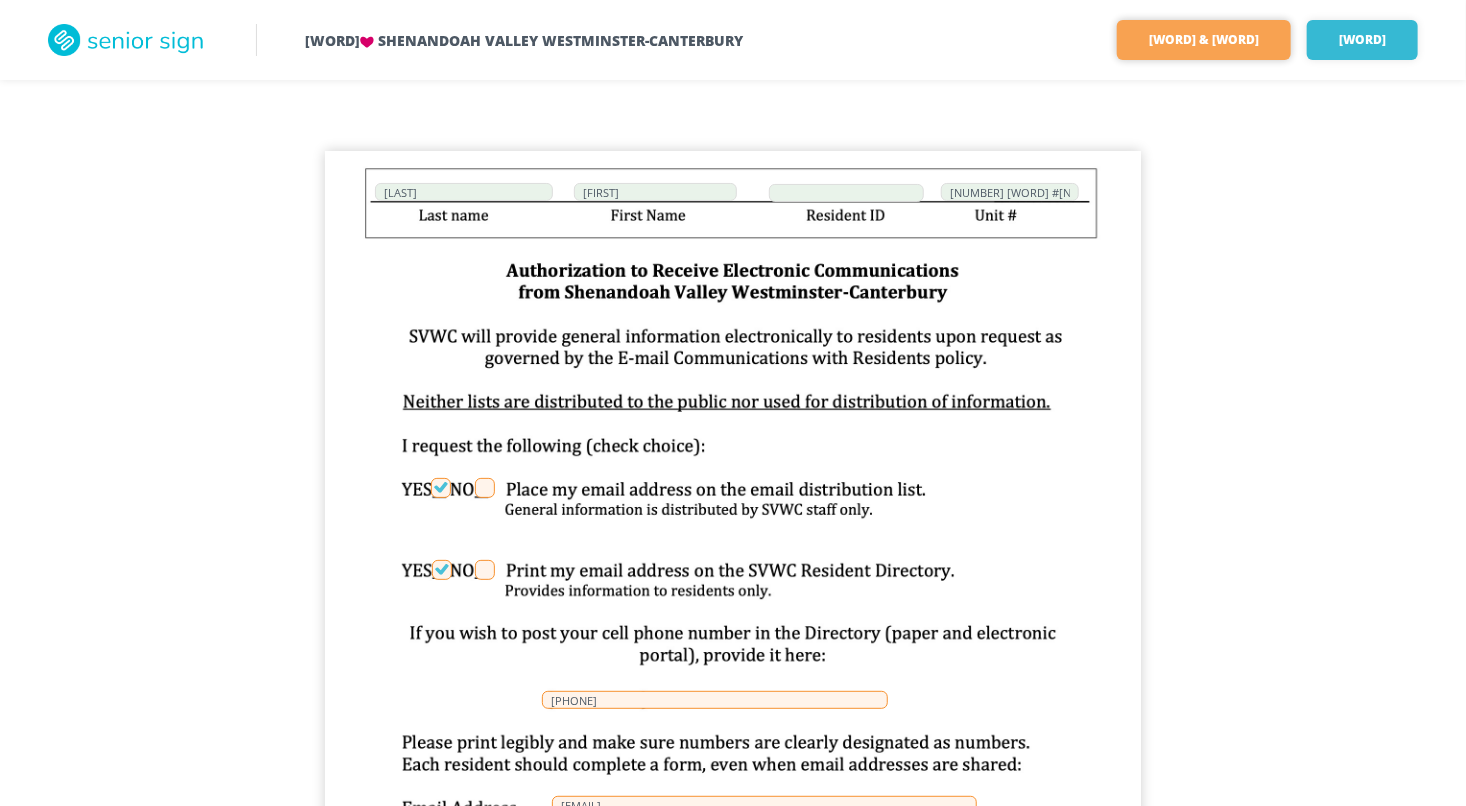 click on "[WORD] & [WORD]" at bounding box center [1204, 40] 